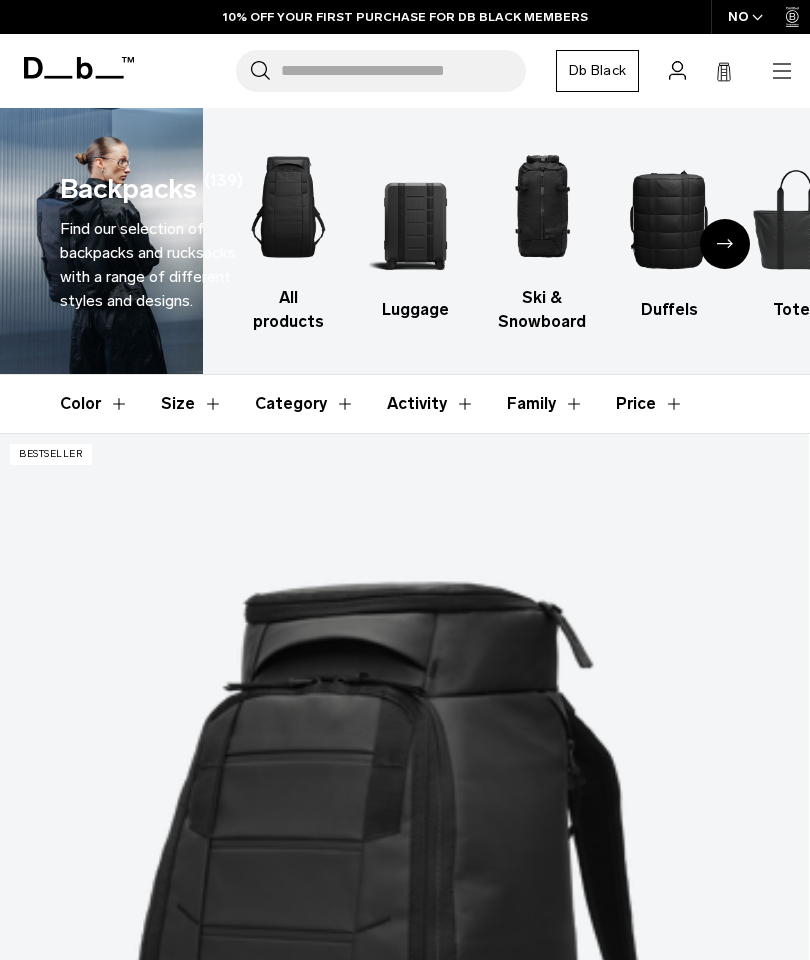 scroll, scrollTop: 286, scrollLeft: 0, axis: vertical 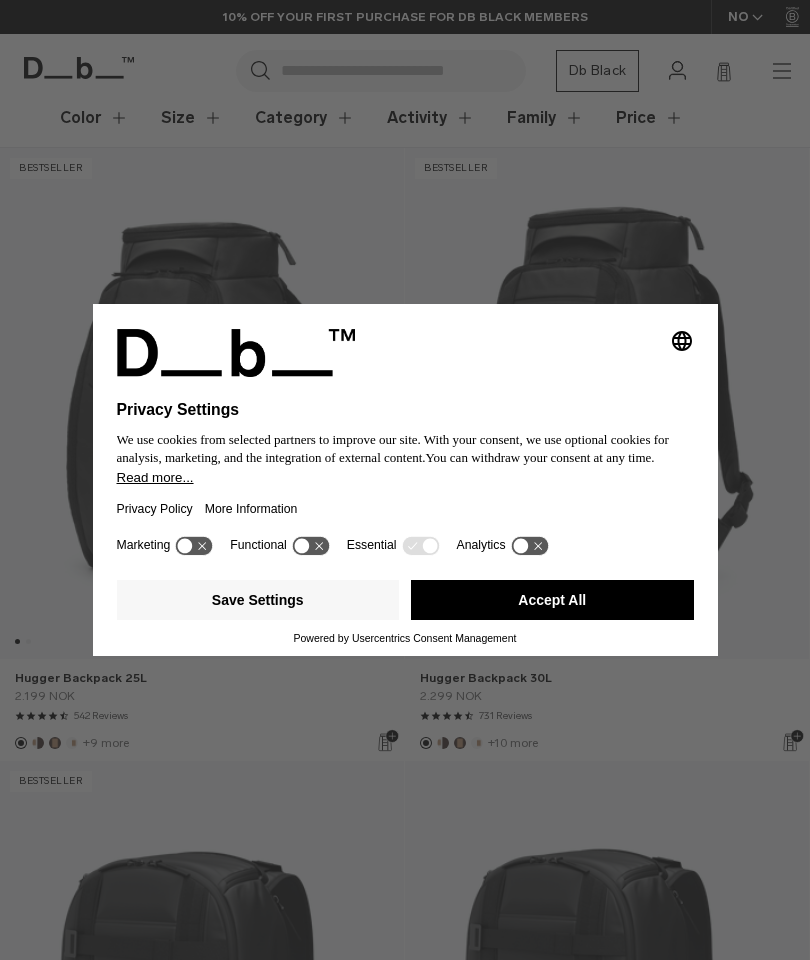 click on "Accept All" at bounding box center (552, 600) 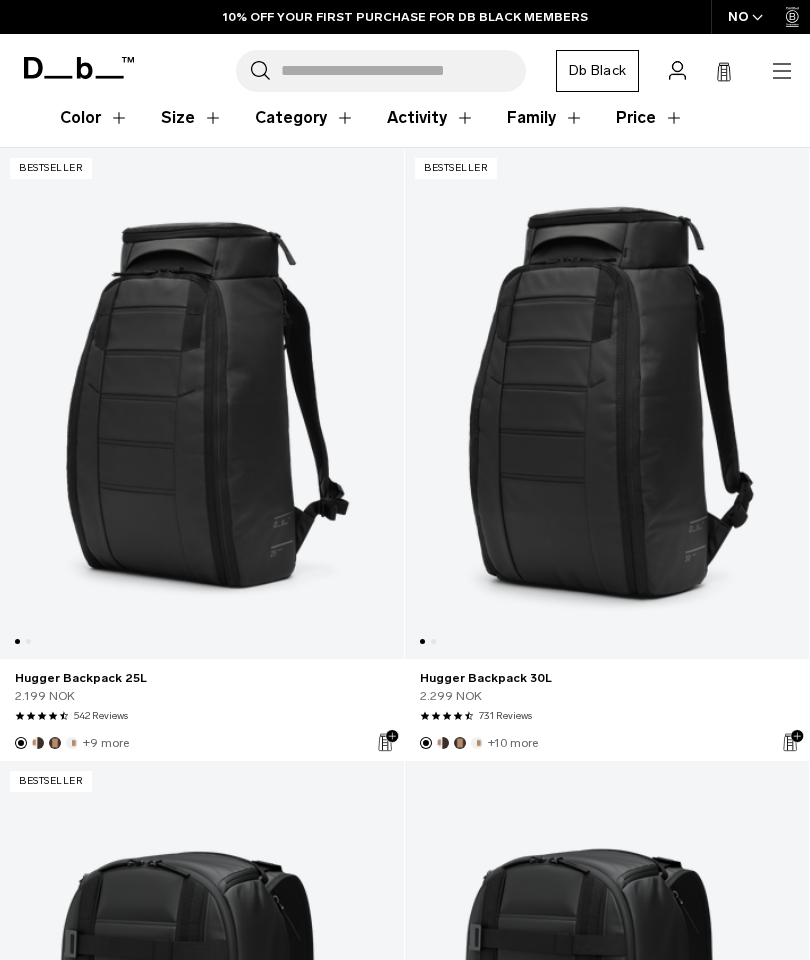 scroll, scrollTop: 0, scrollLeft: 0, axis: both 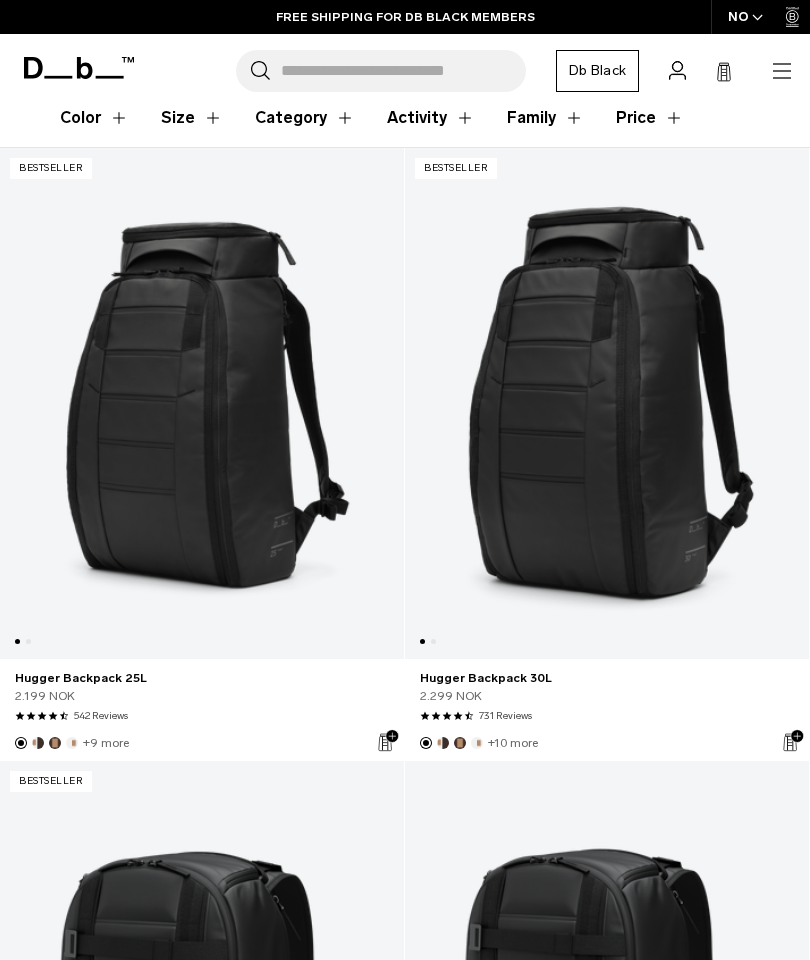 click at bounding box center (202, 403) 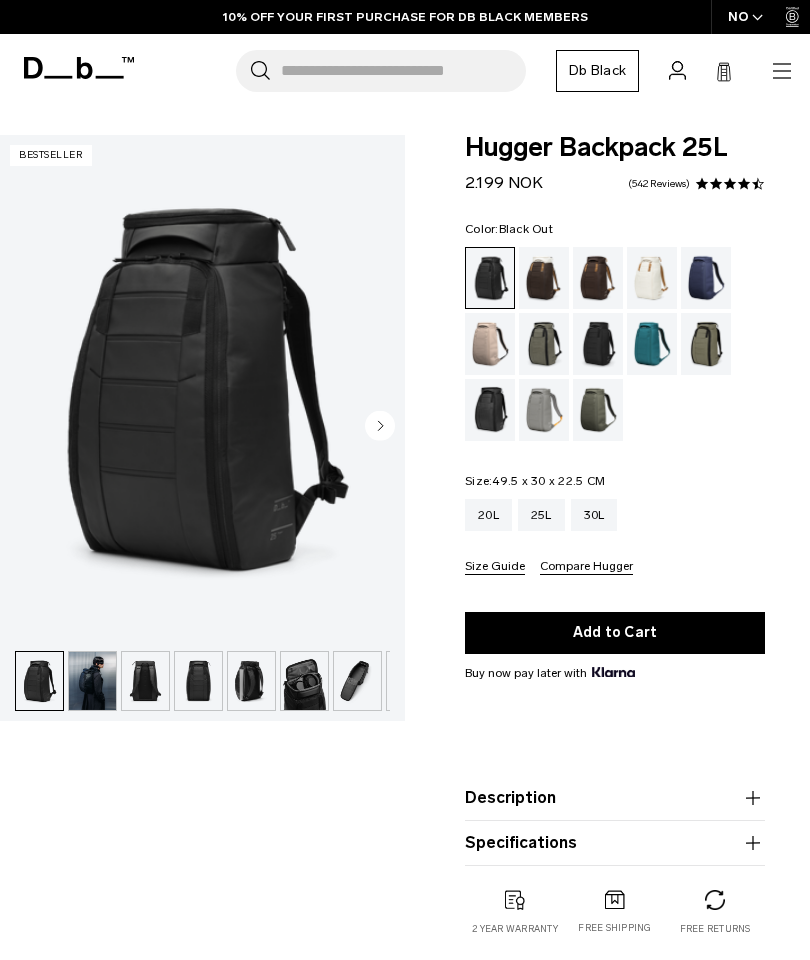 scroll, scrollTop: 0, scrollLeft: 0, axis: both 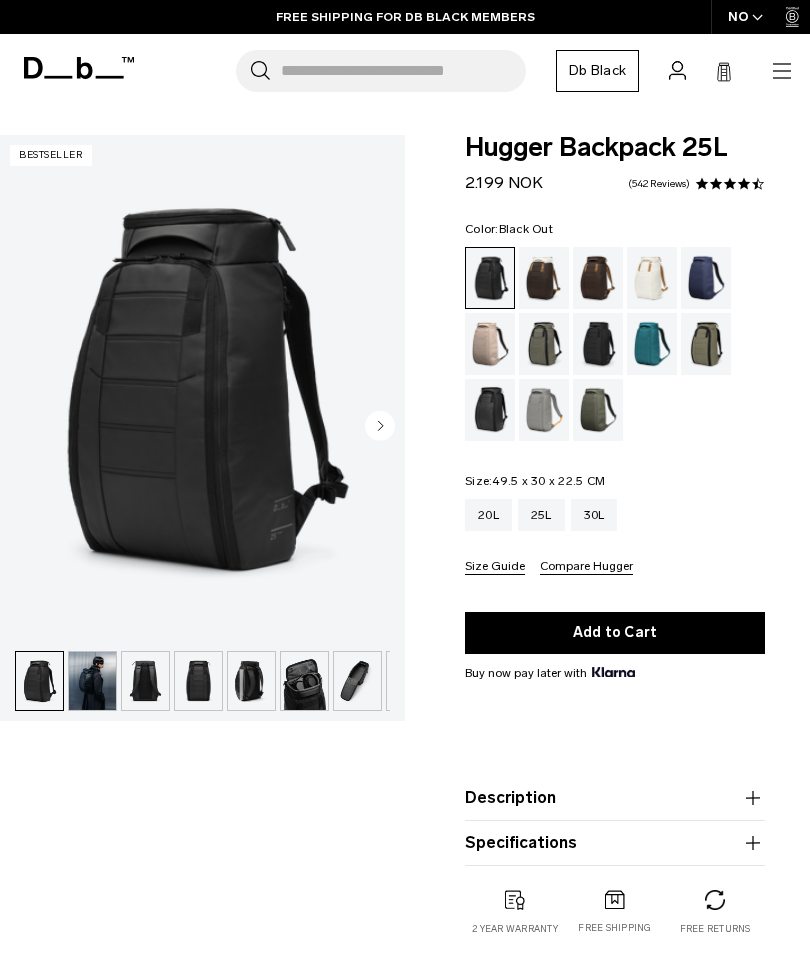 click at bounding box center (652, 344) 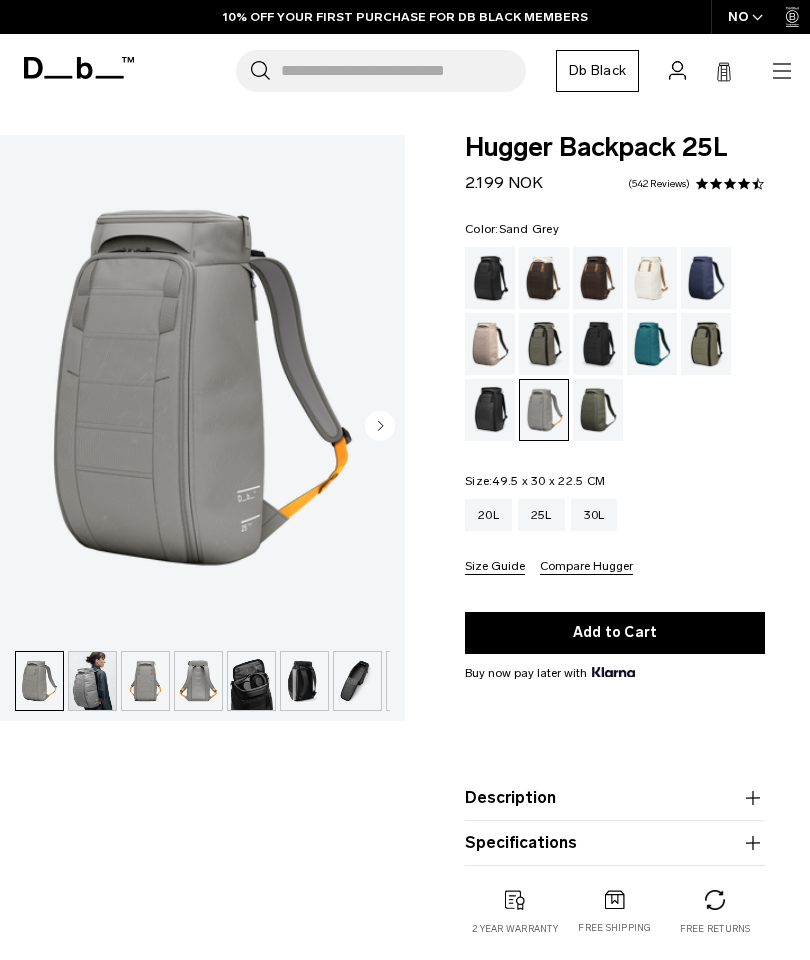 scroll, scrollTop: 0, scrollLeft: 0, axis: both 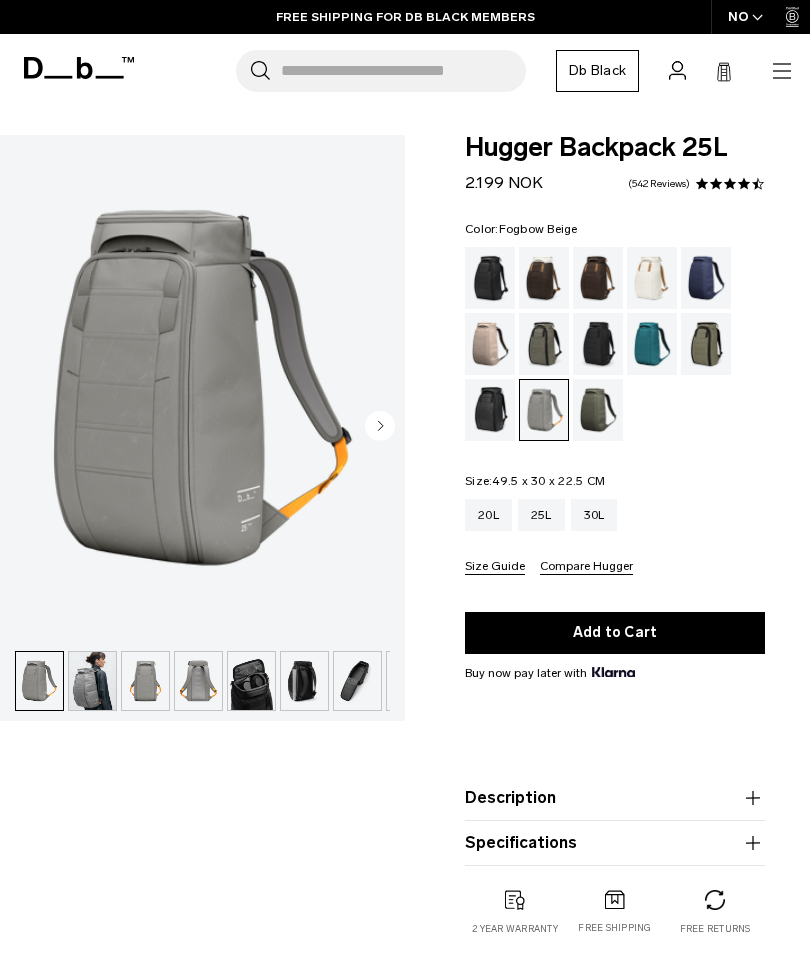 click at bounding box center [490, 344] 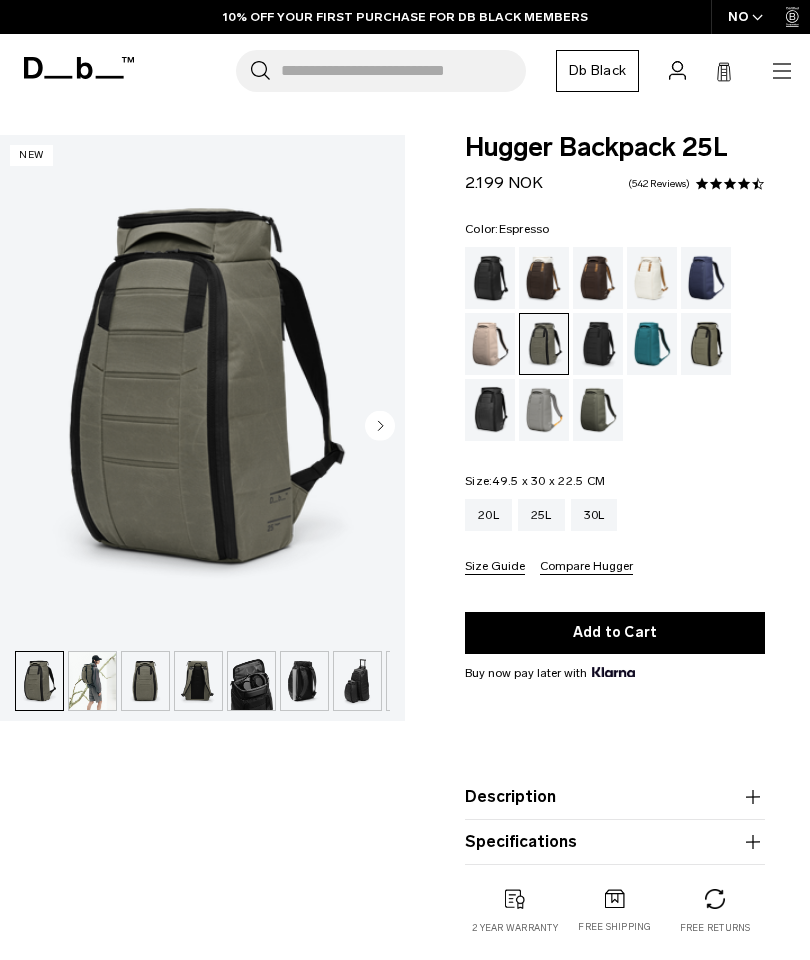 scroll, scrollTop: 0, scrollLeft: 0, axis: both 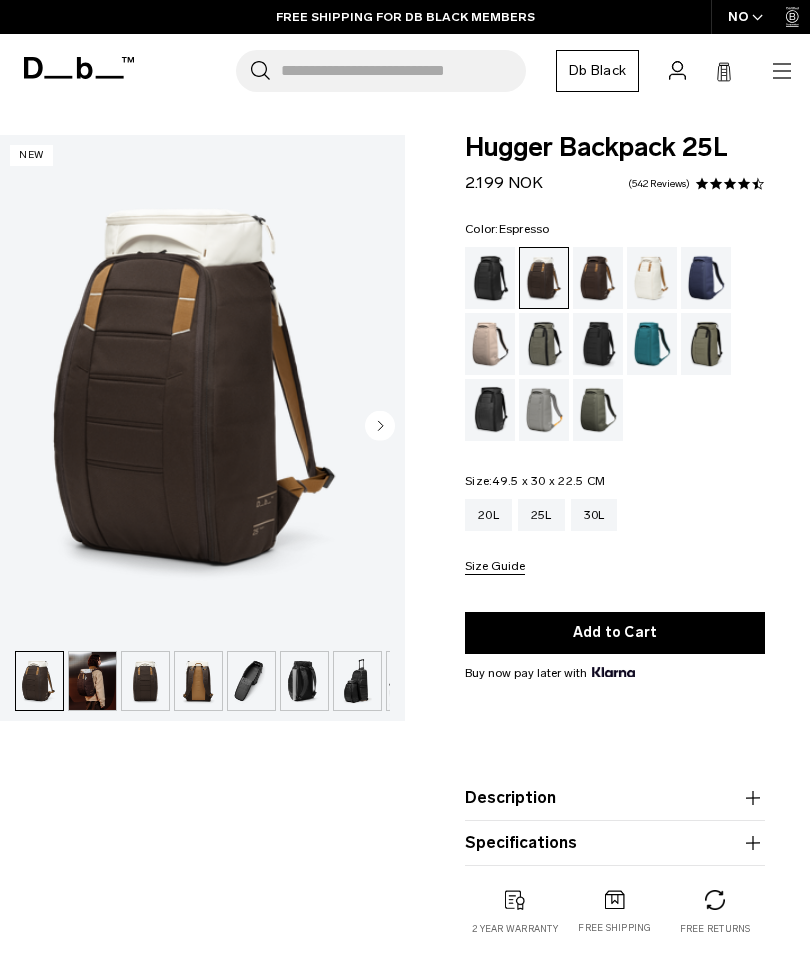 click at bounding box center (598, 278) 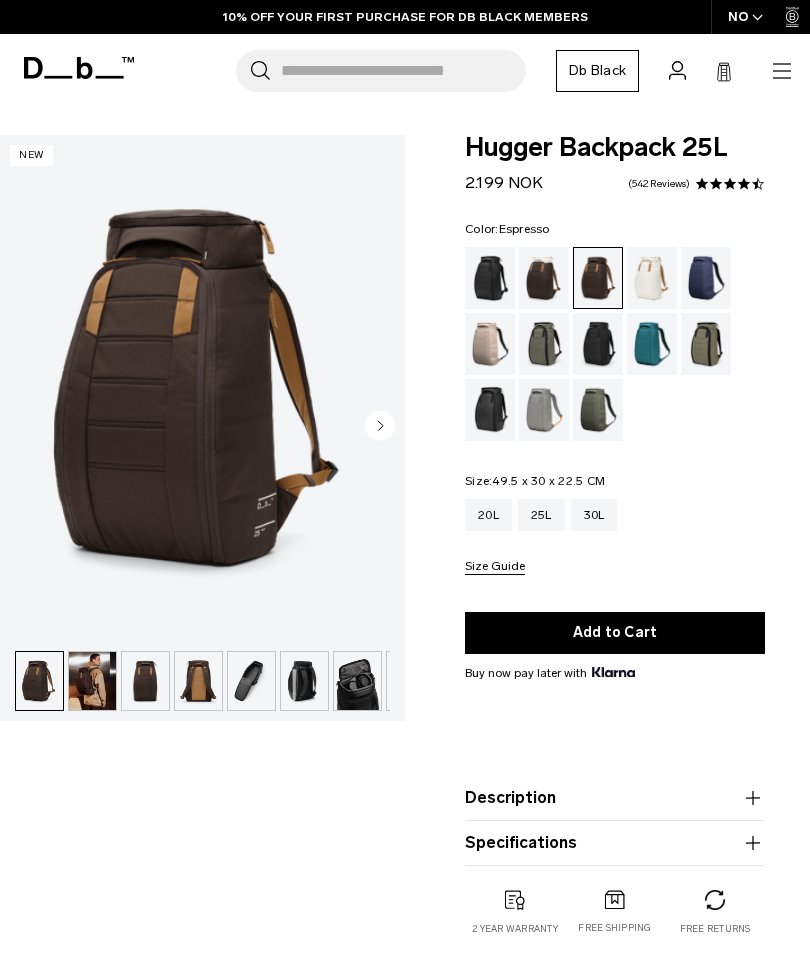 scroll, scrollTop: 0, scrollLeft: 0, axis: both 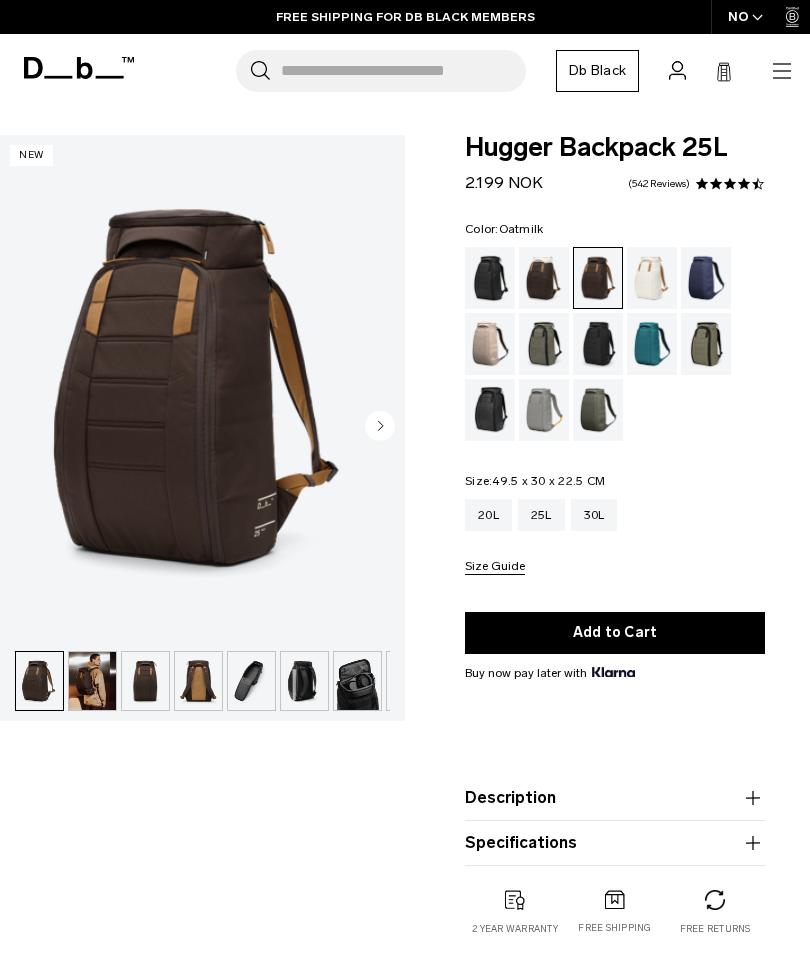 click at bounding box center [652, 278] 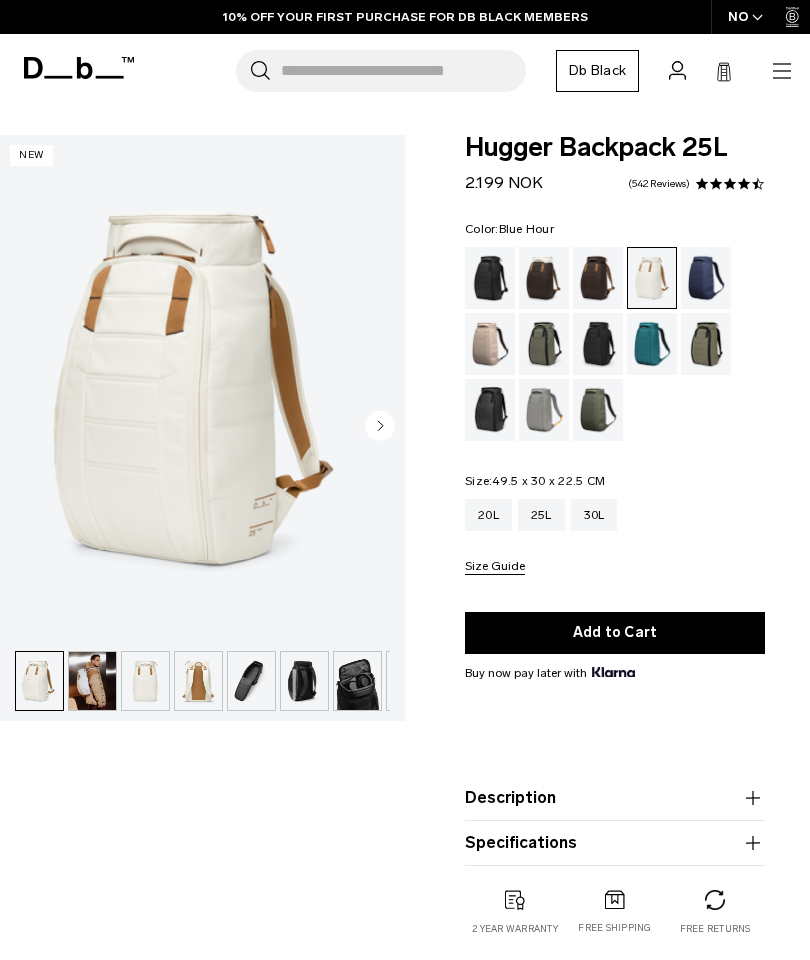 scroll, scrollTop: 0, scrollLeft: 0, axis: both 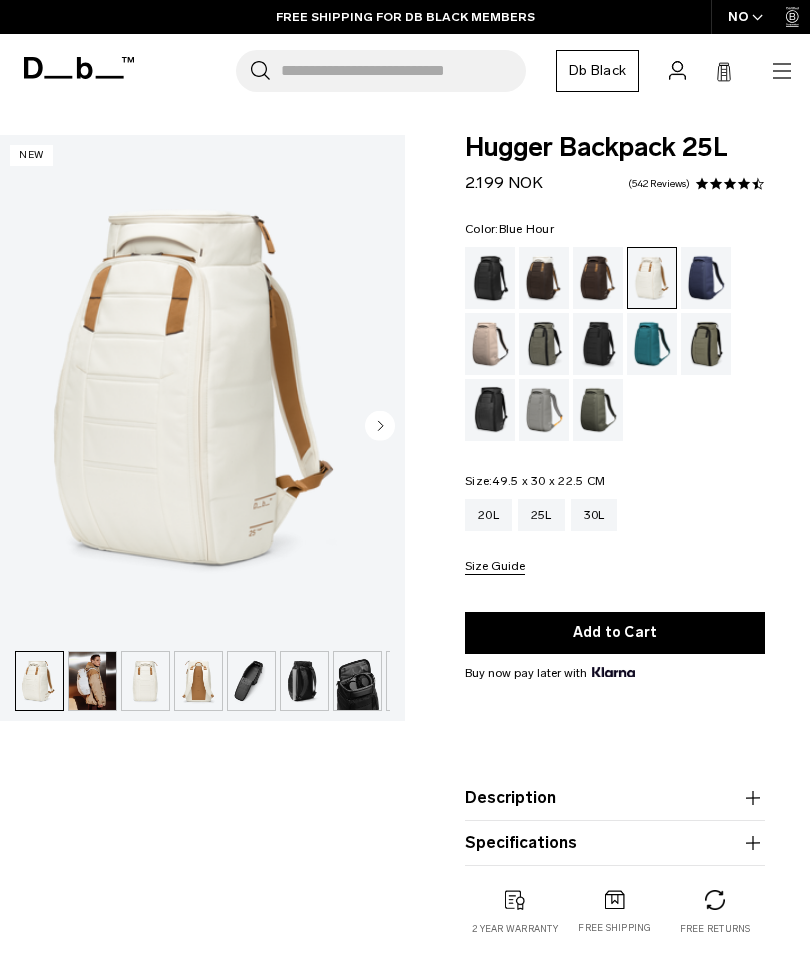 click at bounding box center (652, 344) 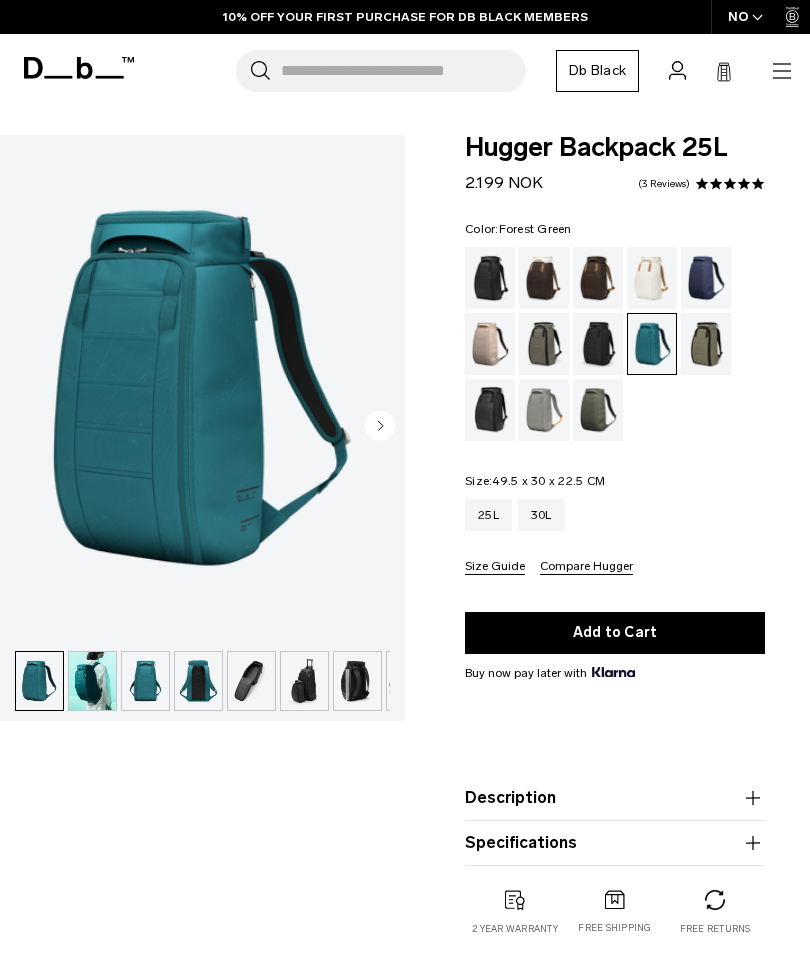 scroll, scrollTop: 0, scrollLeft: 0, axis: both 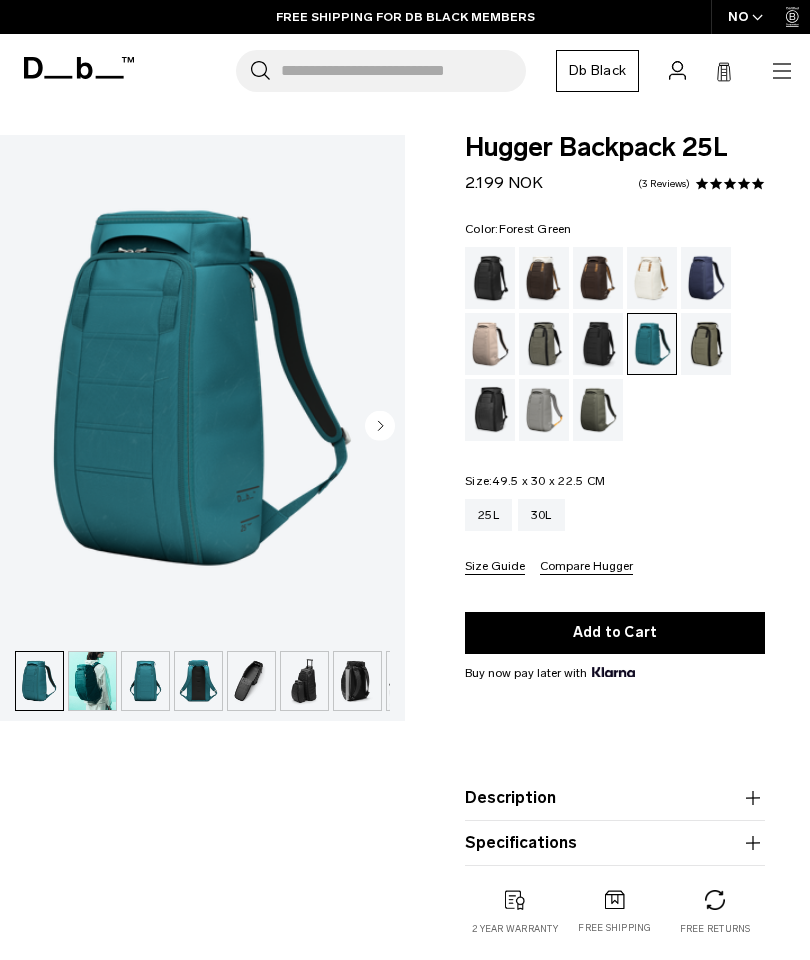 click at bounding box center [544, 344] 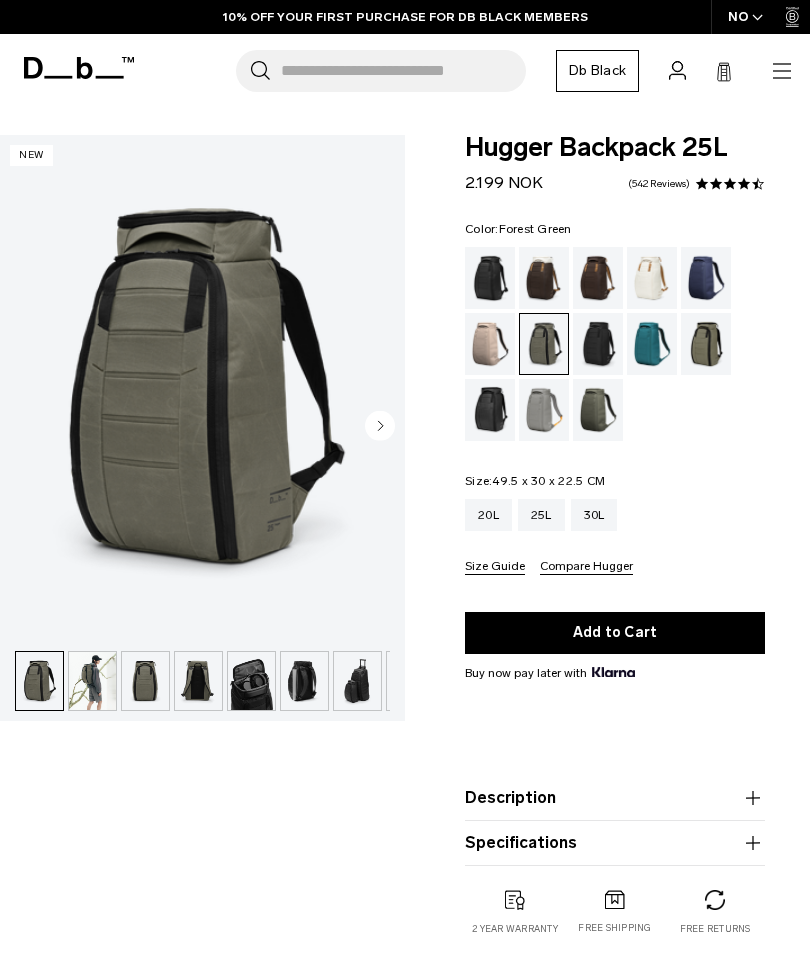scroll, scrollTop: 0, scrollLeft: 0, axis: both 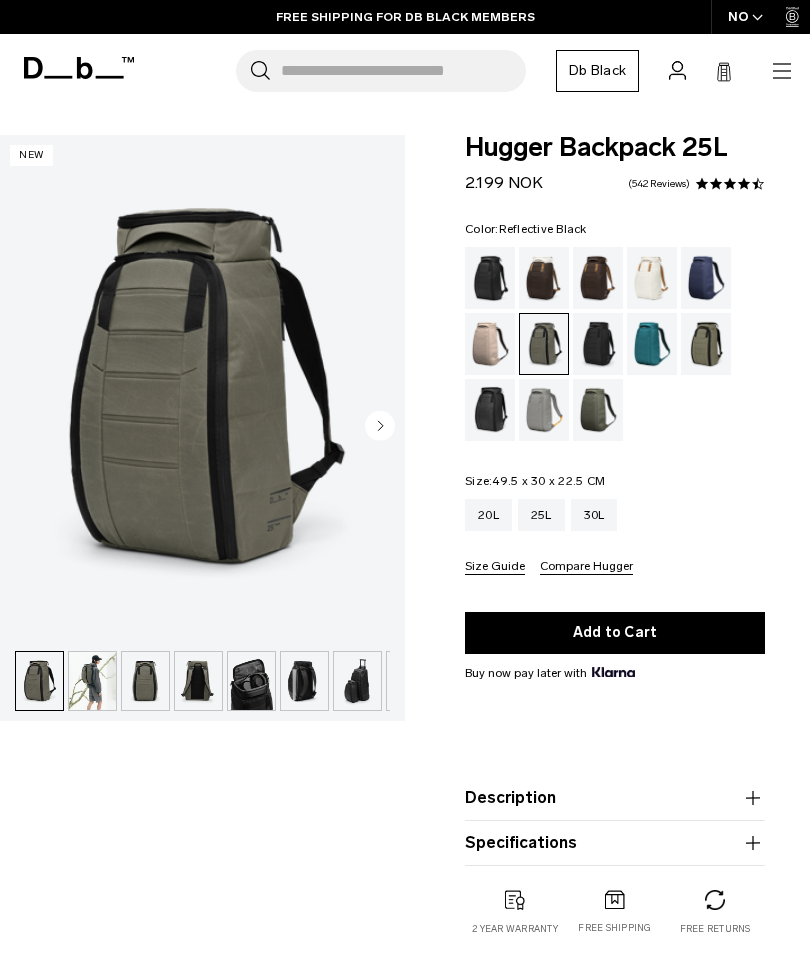 click at bounding box center (490, 410) 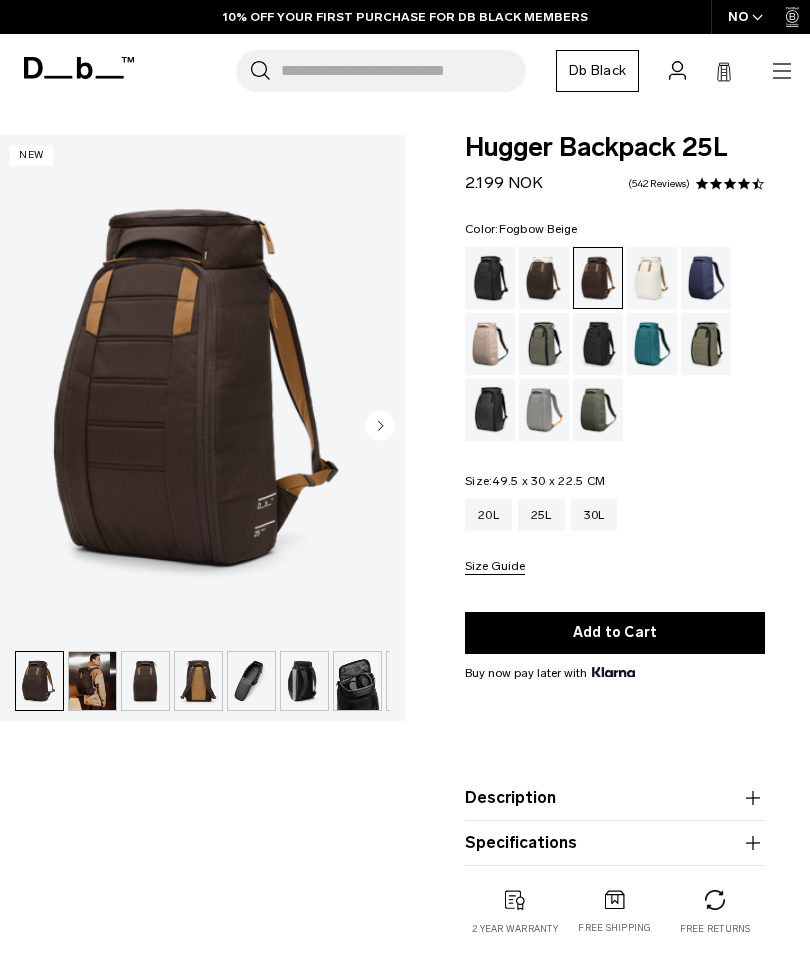 scroll, scrollTop: 0, scrollLeft: 0, axis: both 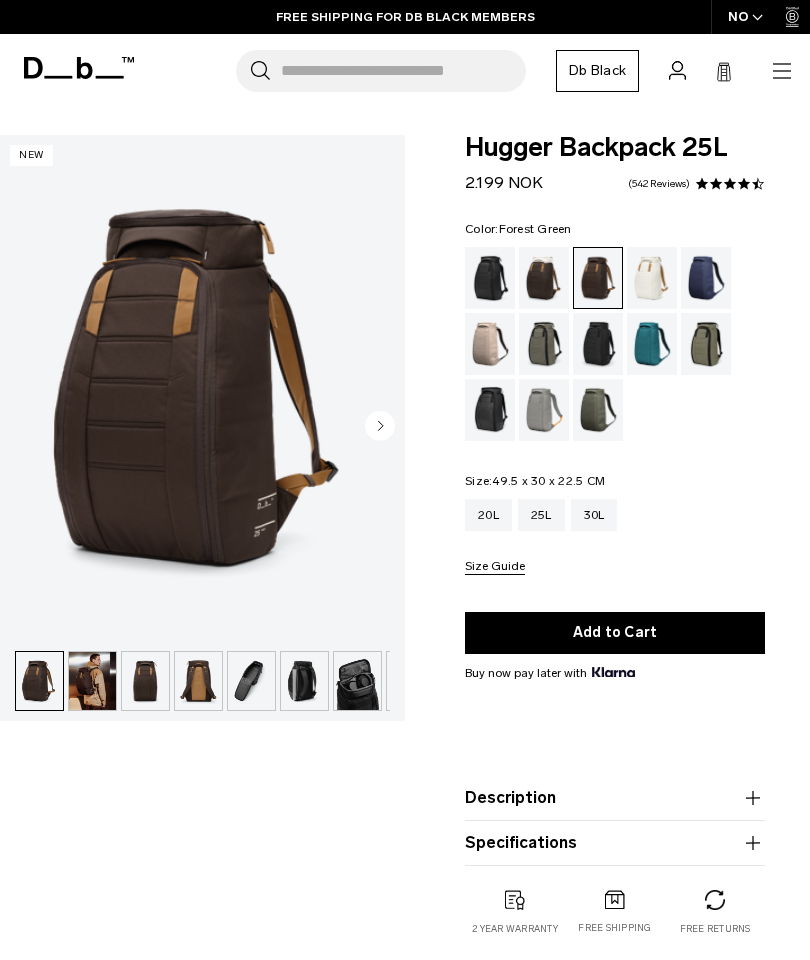 click at bounding box center (544, 344) 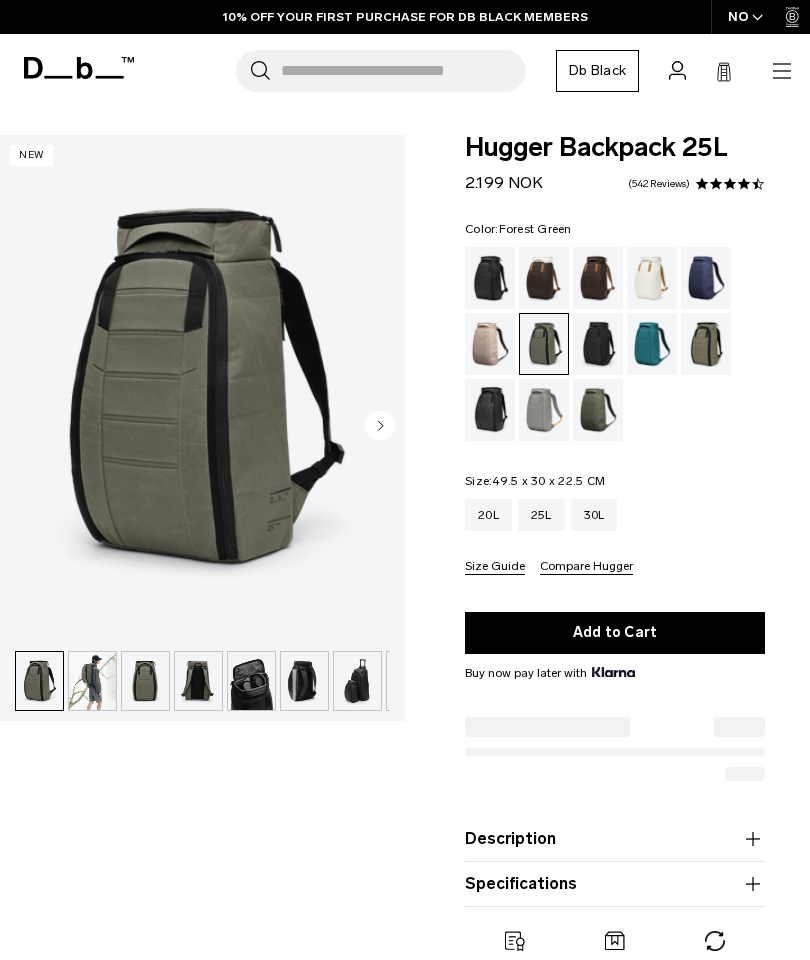 click at bounding box center [39, 681] 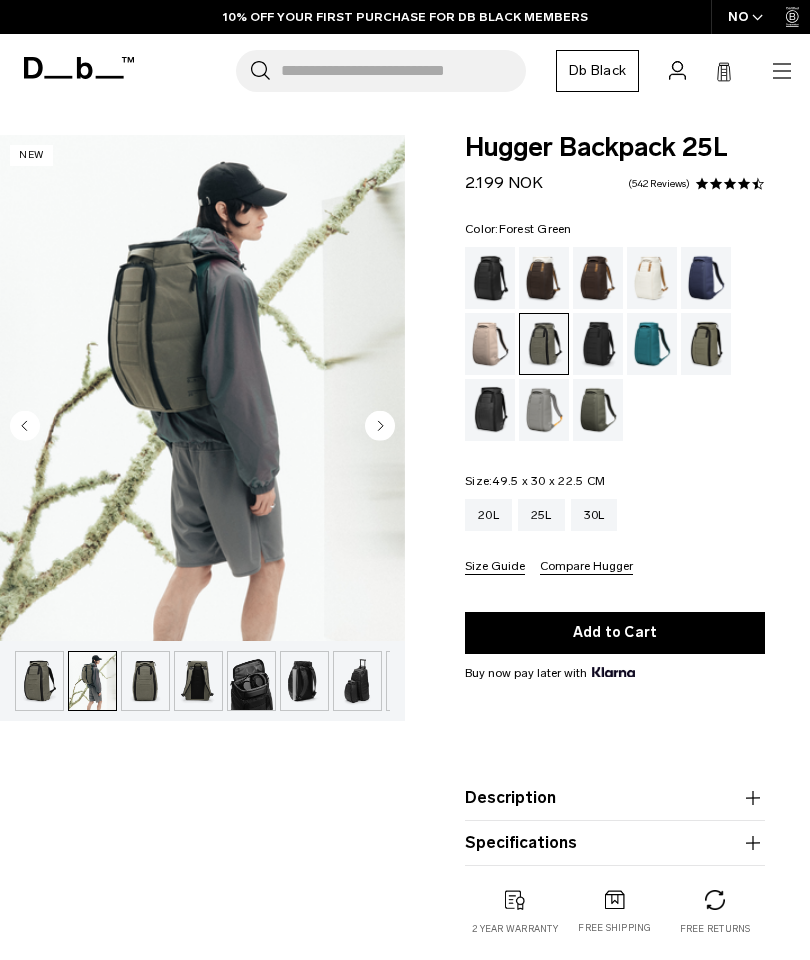 scroll, scrollTop: 0, scrollLeft: 53, axis: horizontal 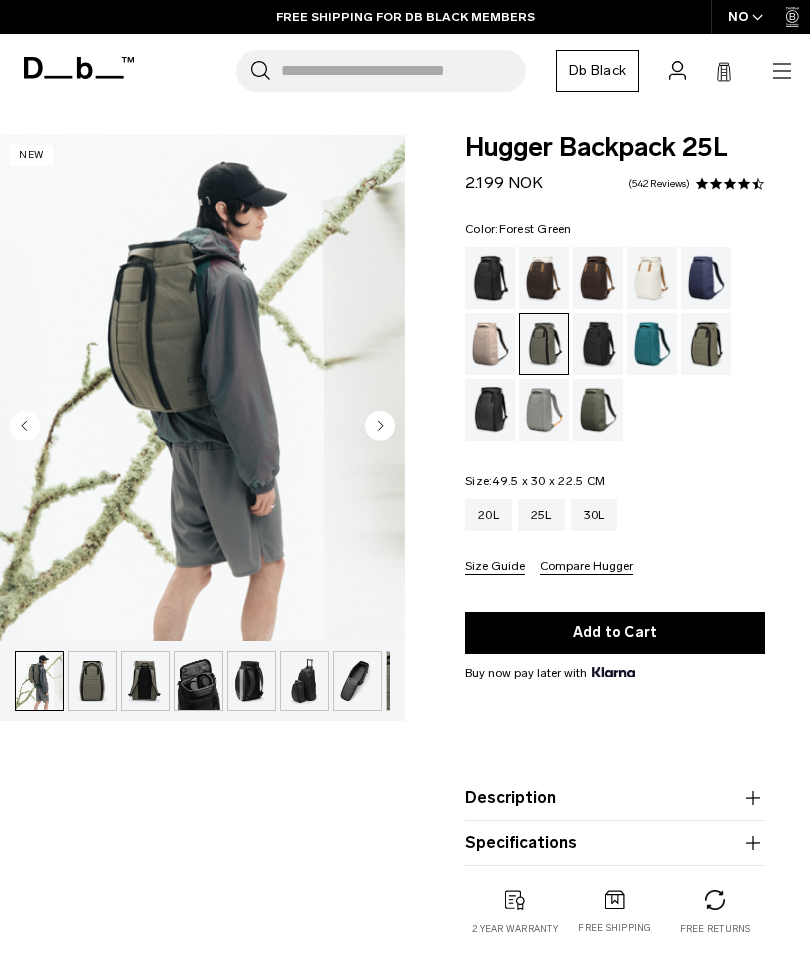 click at bounding box center (145, 681) 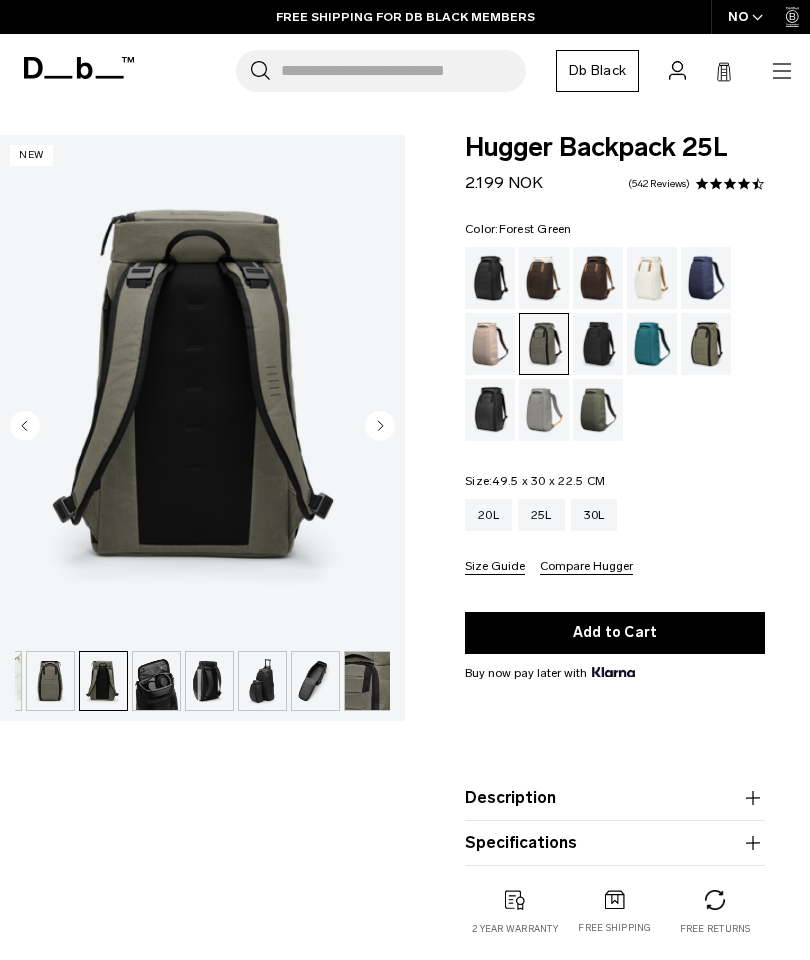 scroll, scrollTop: 0, scrollLeft: 98, axis: horizontal 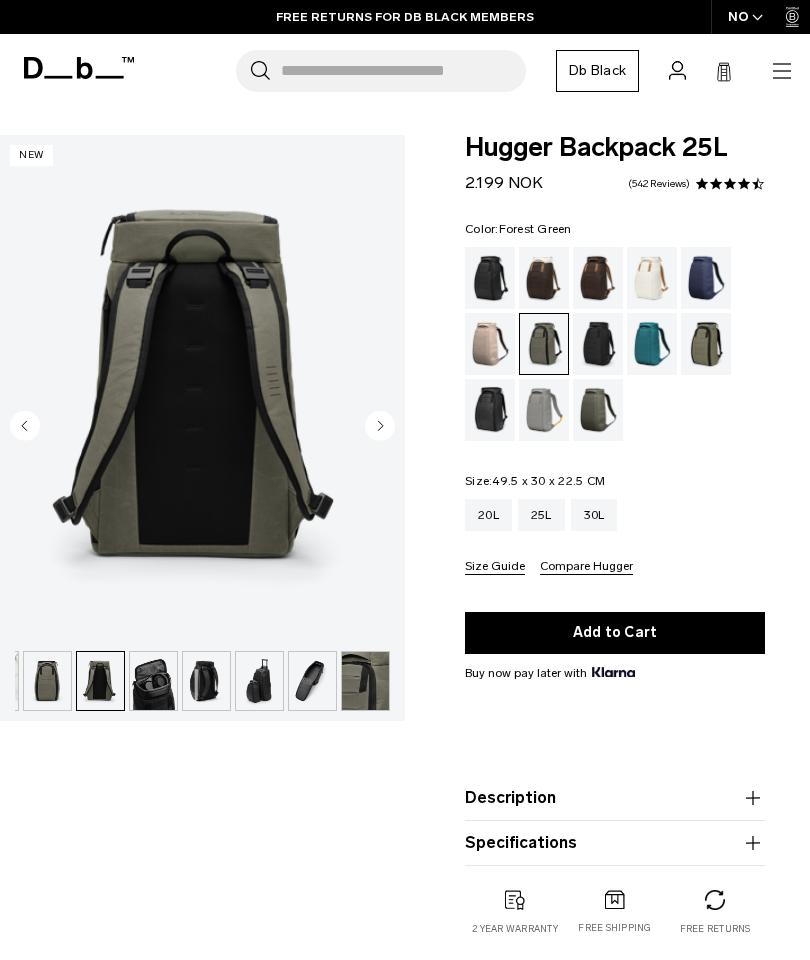 click at bounding box center (153, 681) 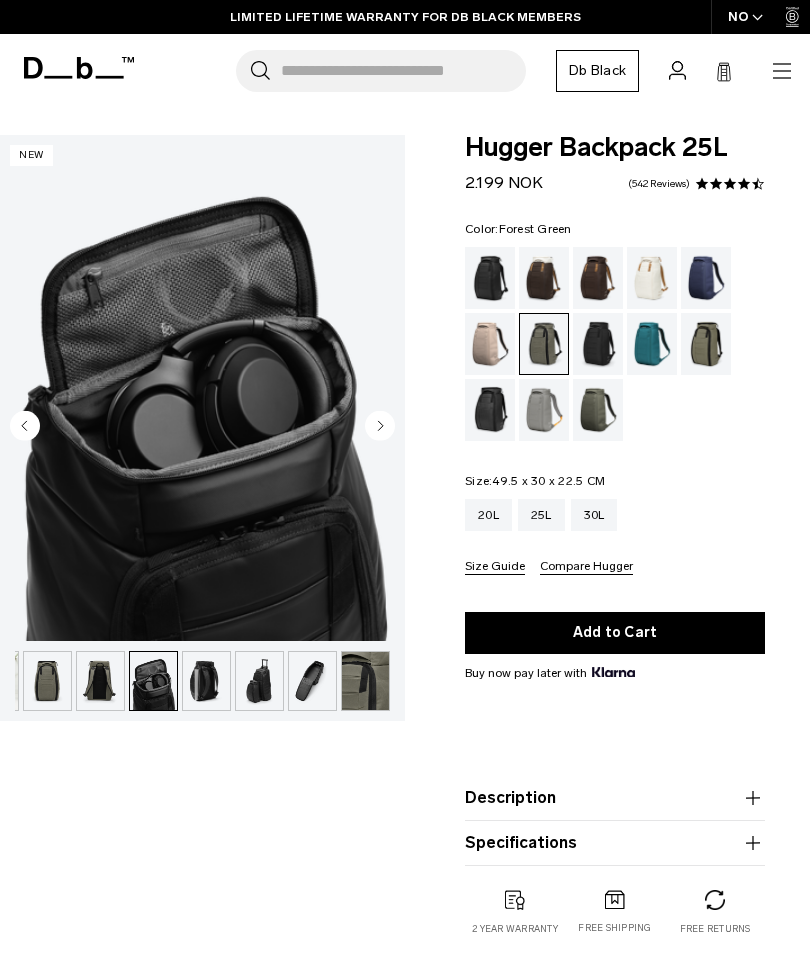 click at bounding box center [206, 681] 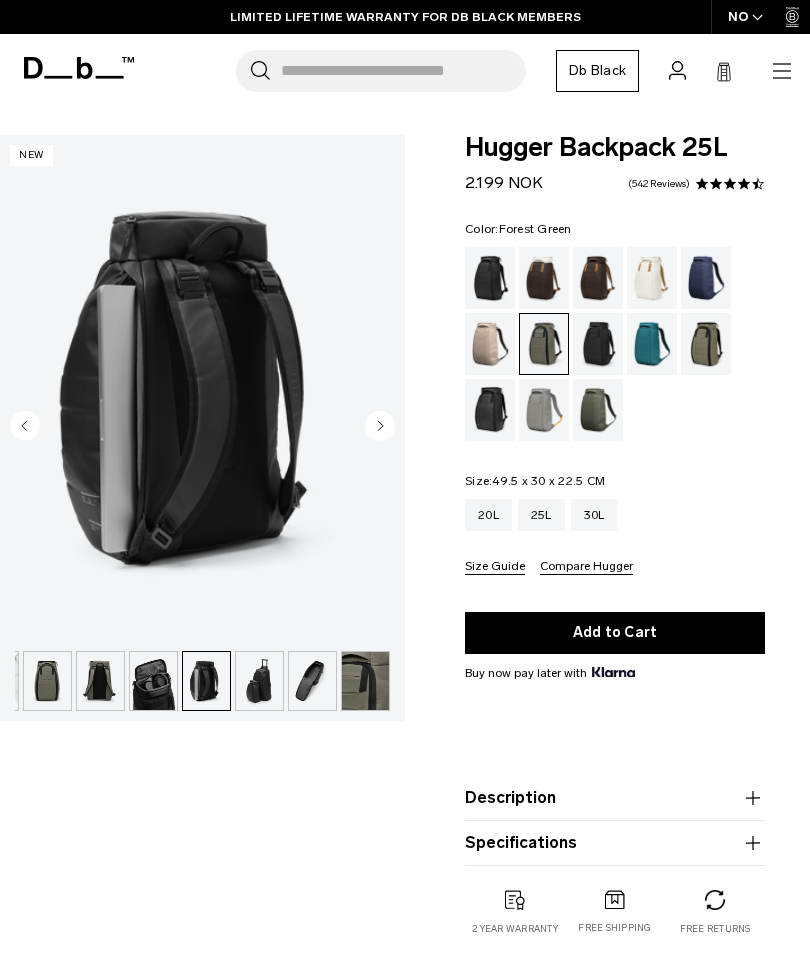 click at bounding box center [259, 681] 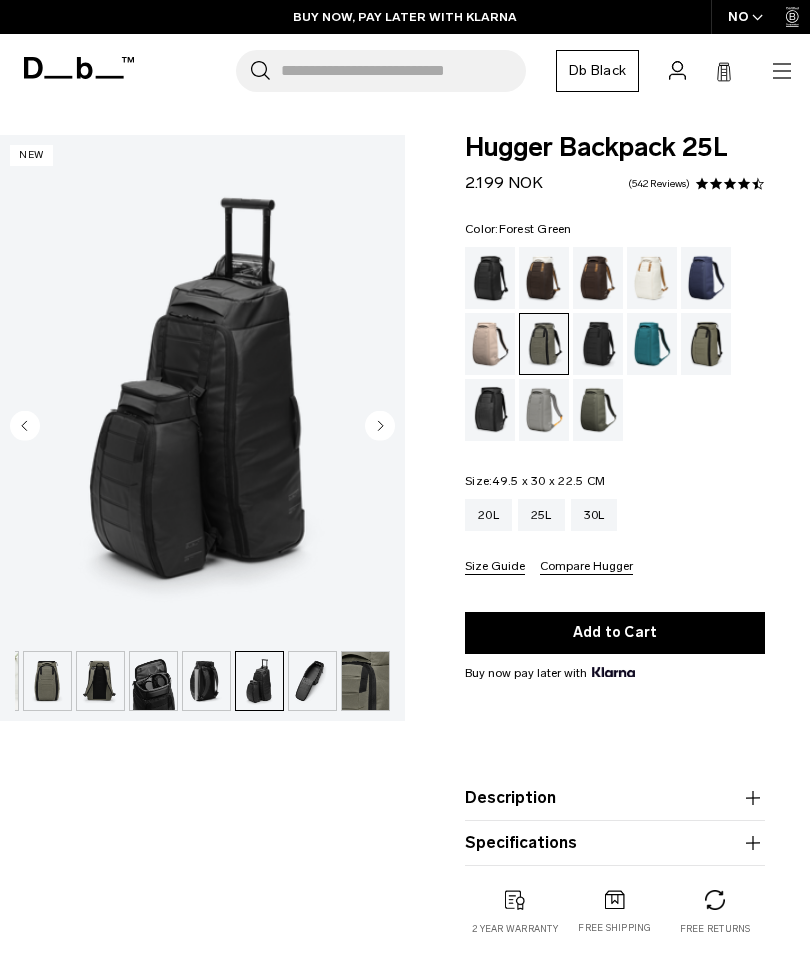 click at bounding box center [47, 681] 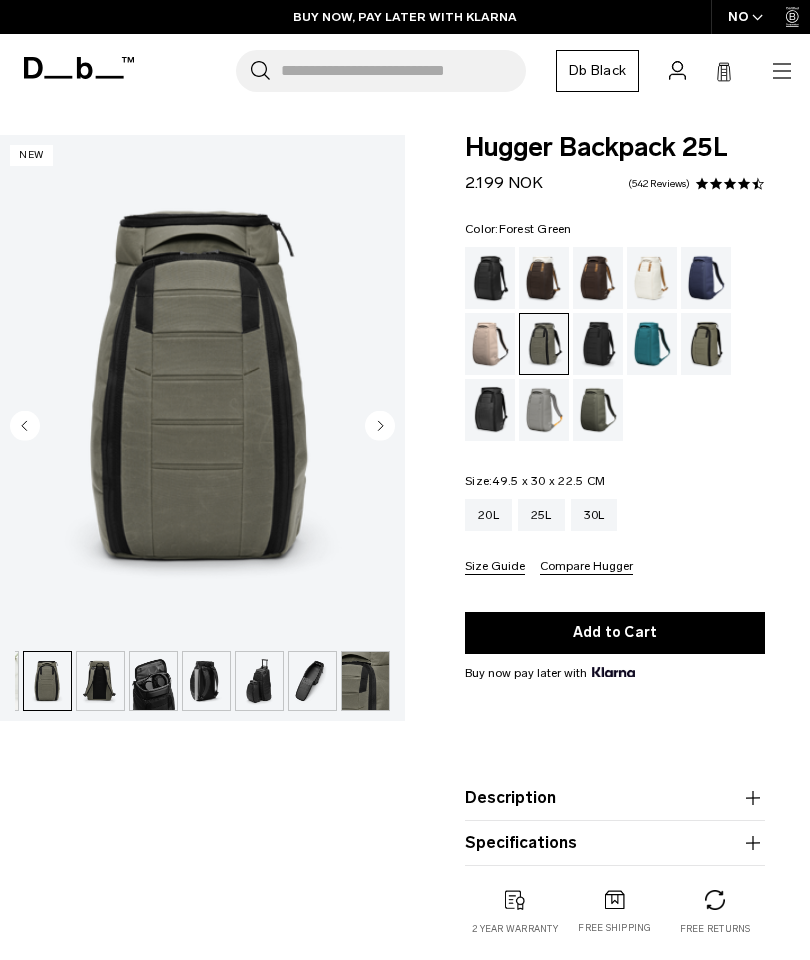 click at bounding box center [100, 681] 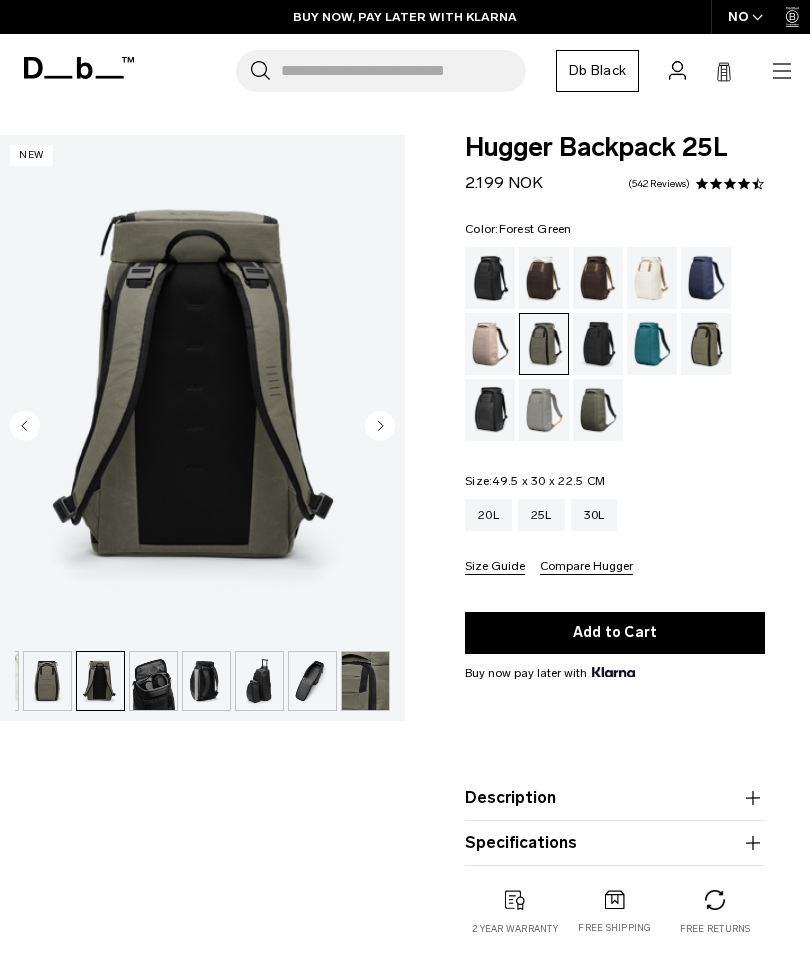 click at bounding box center (153, 681) 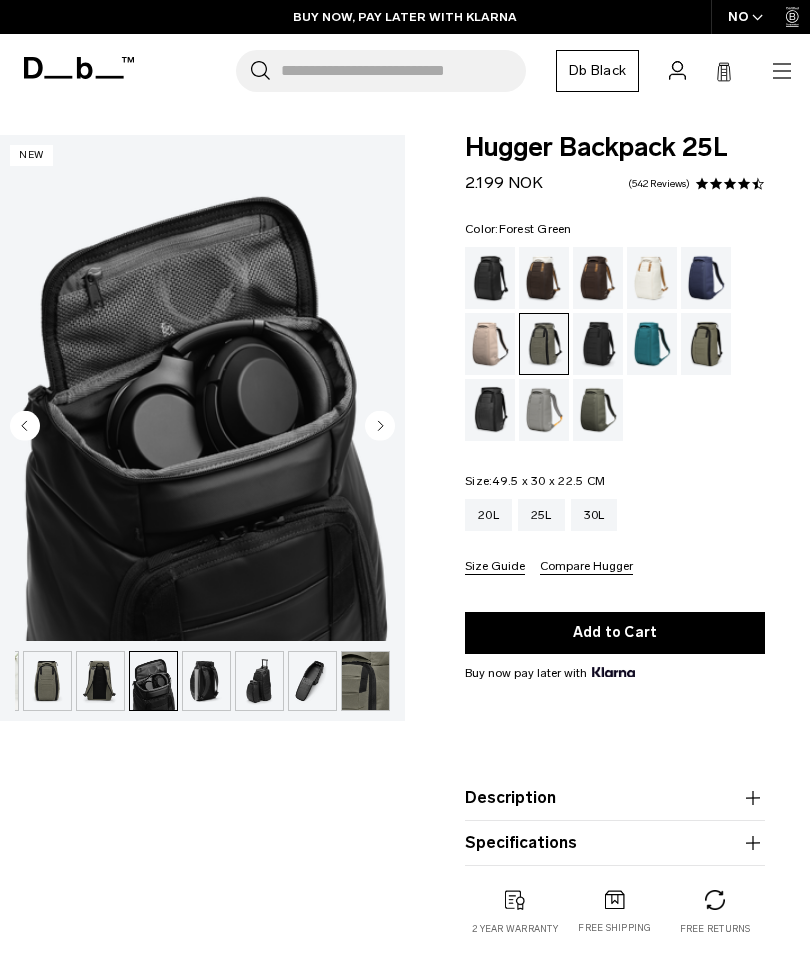 click at bounding box center [206, 681] 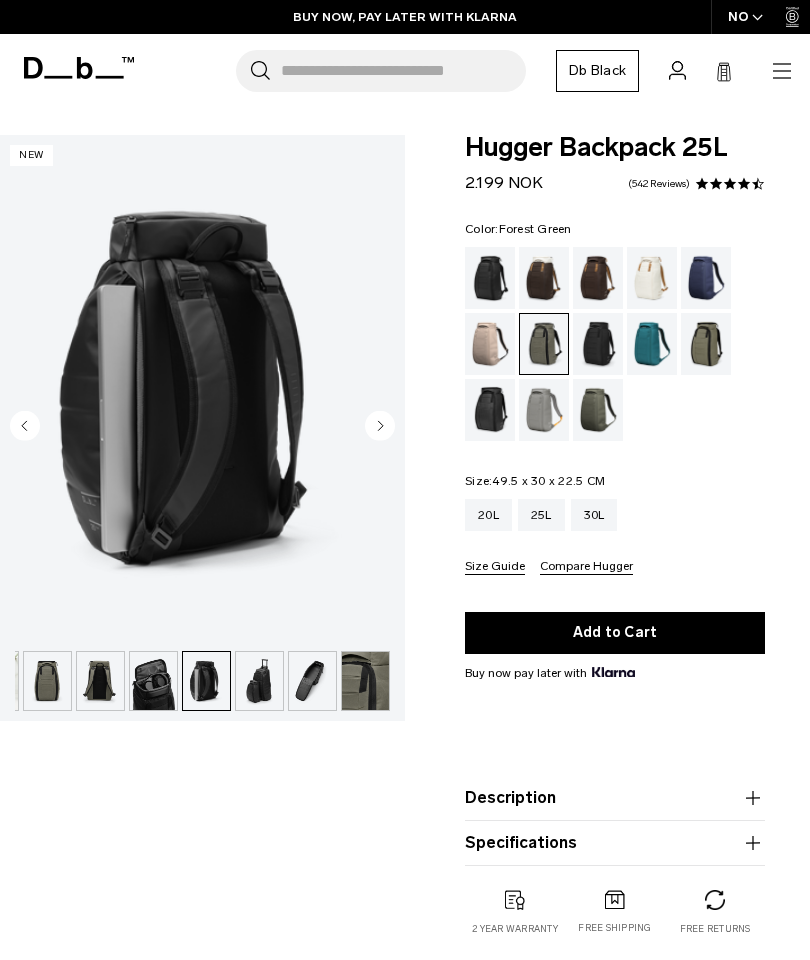 click at bounding box center [259, 681] 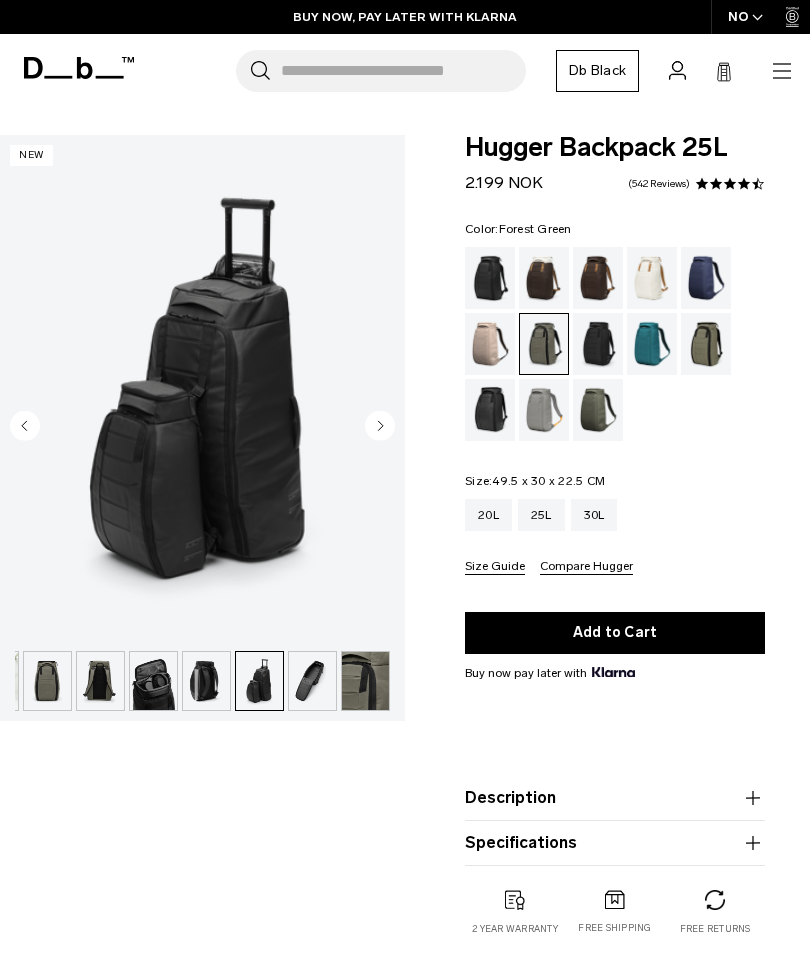 click at bounding box center (312, 681) 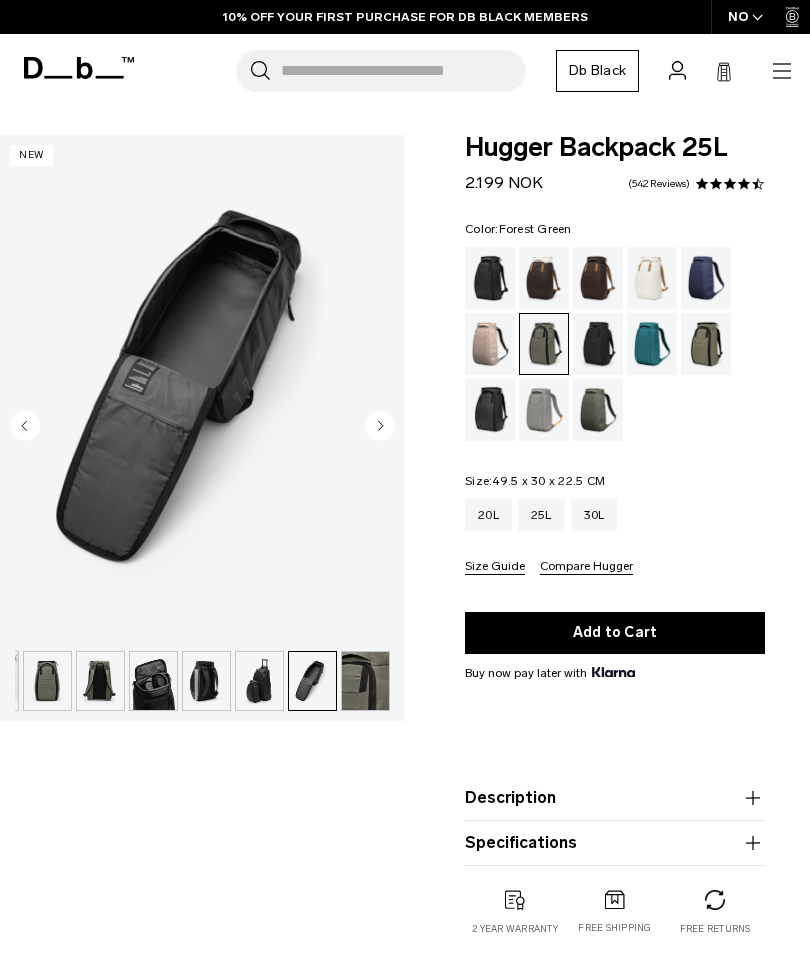 click at bounding box center [365, 681] 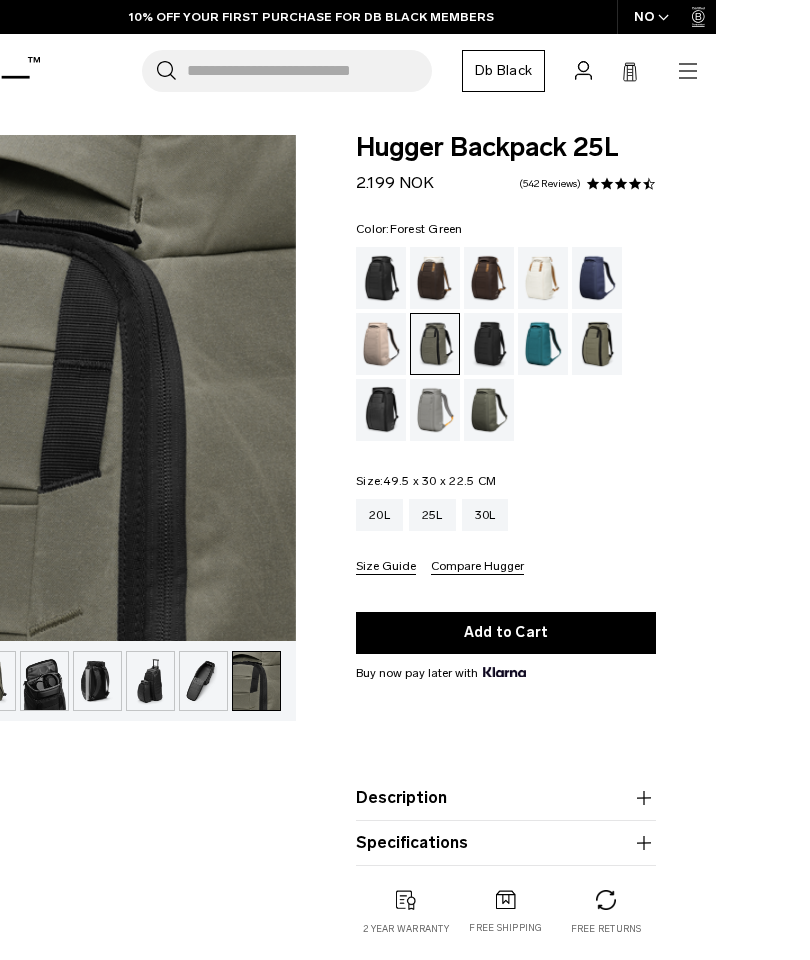 scroll, scrollTop: 0, scrollLeft: 0, axis: both 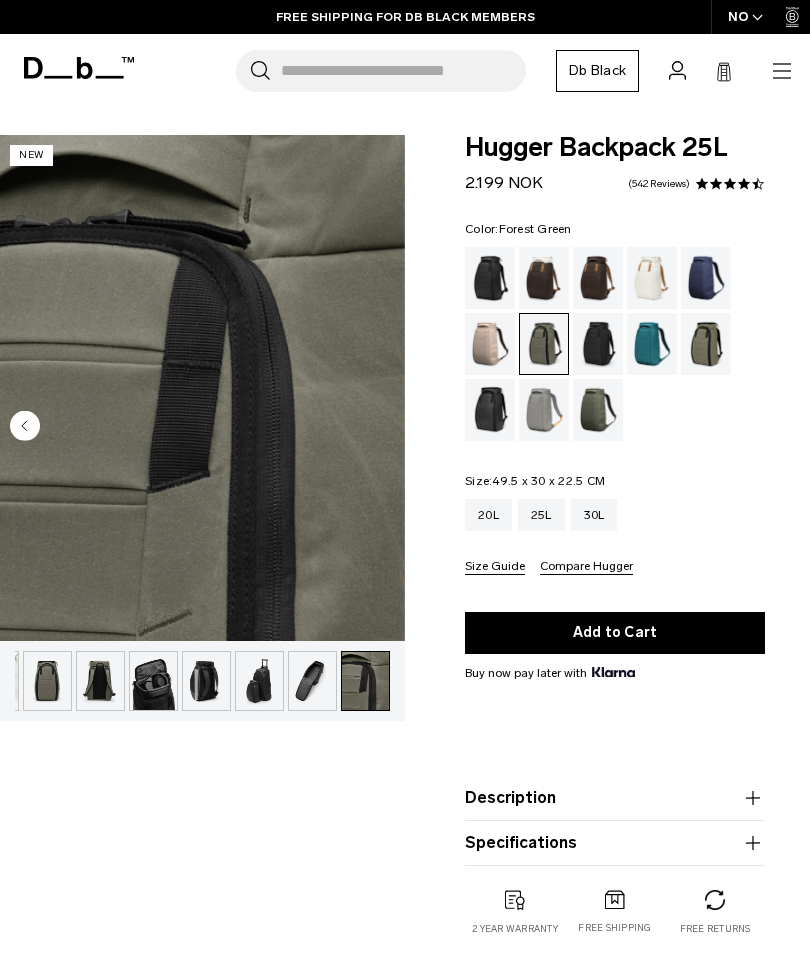 click at bounding box center (312, 681) 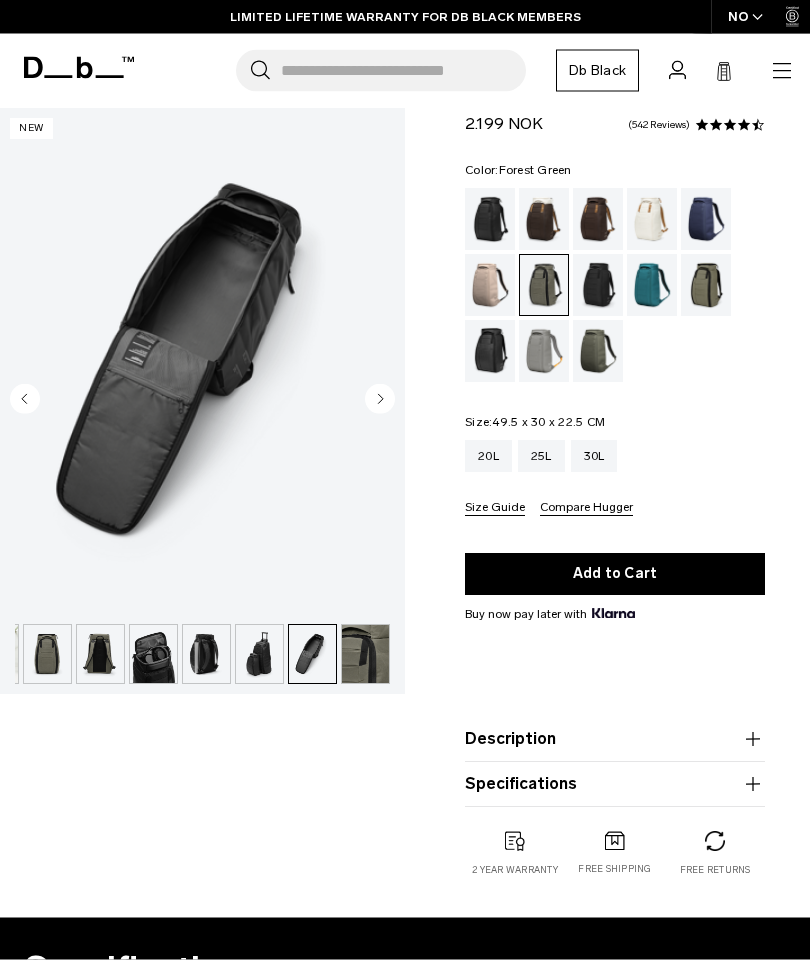scroll, scrollTop: 0, scrollLeft: 0, axis: both 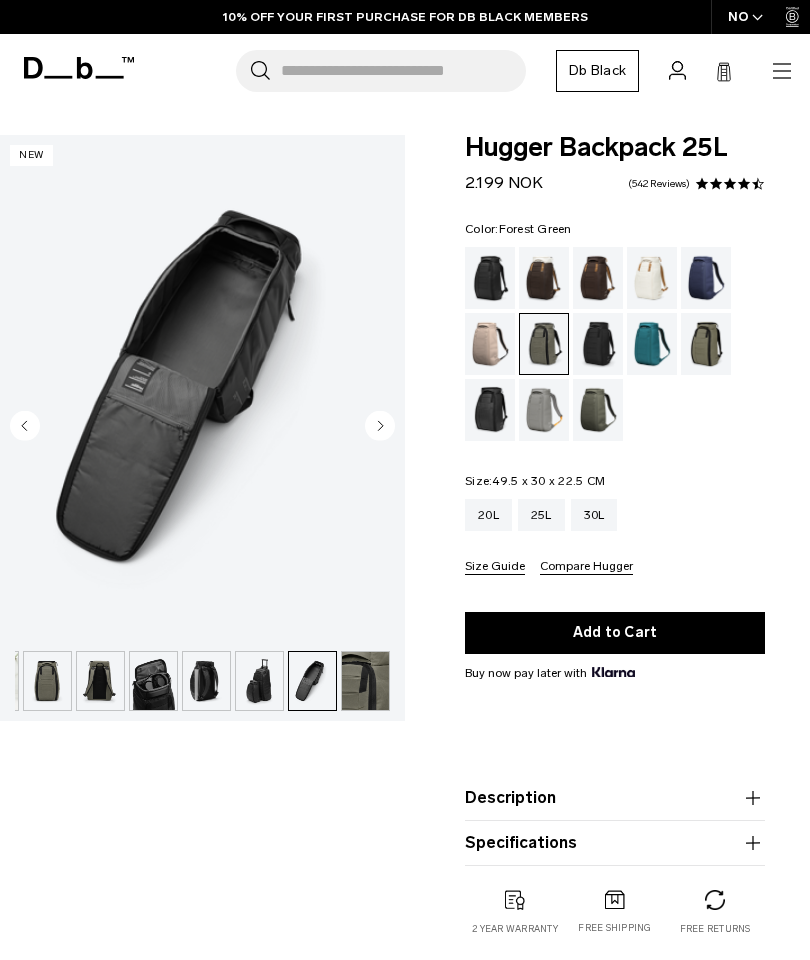 click at bounding box center (206, 681) 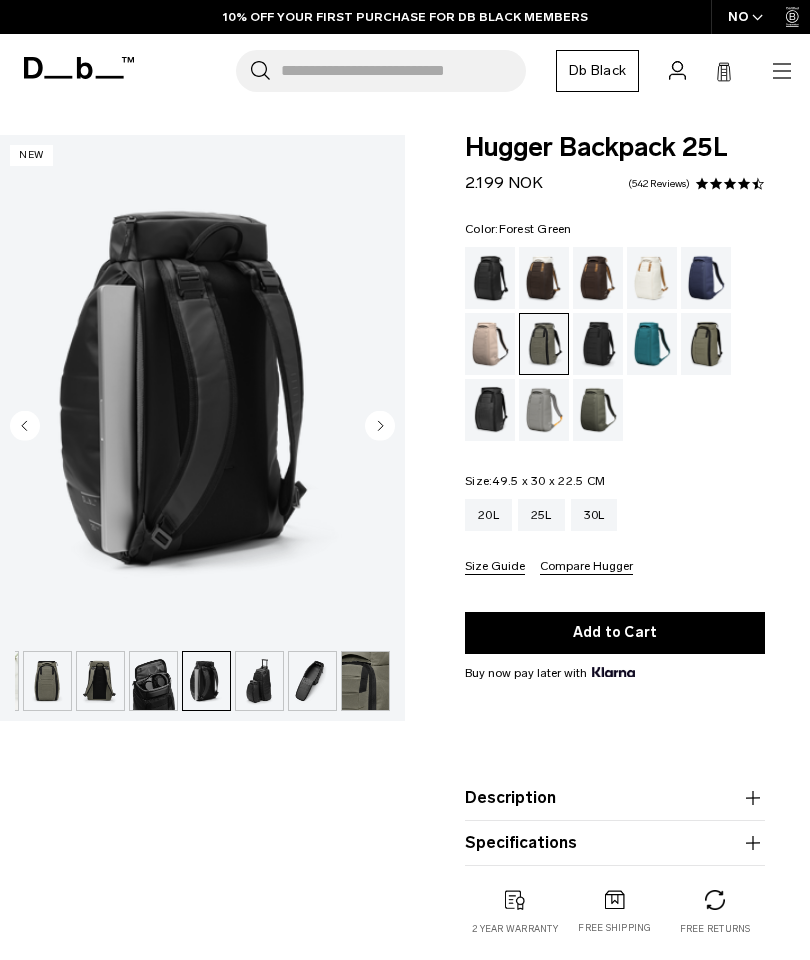 click at bounding box center (598, 278) 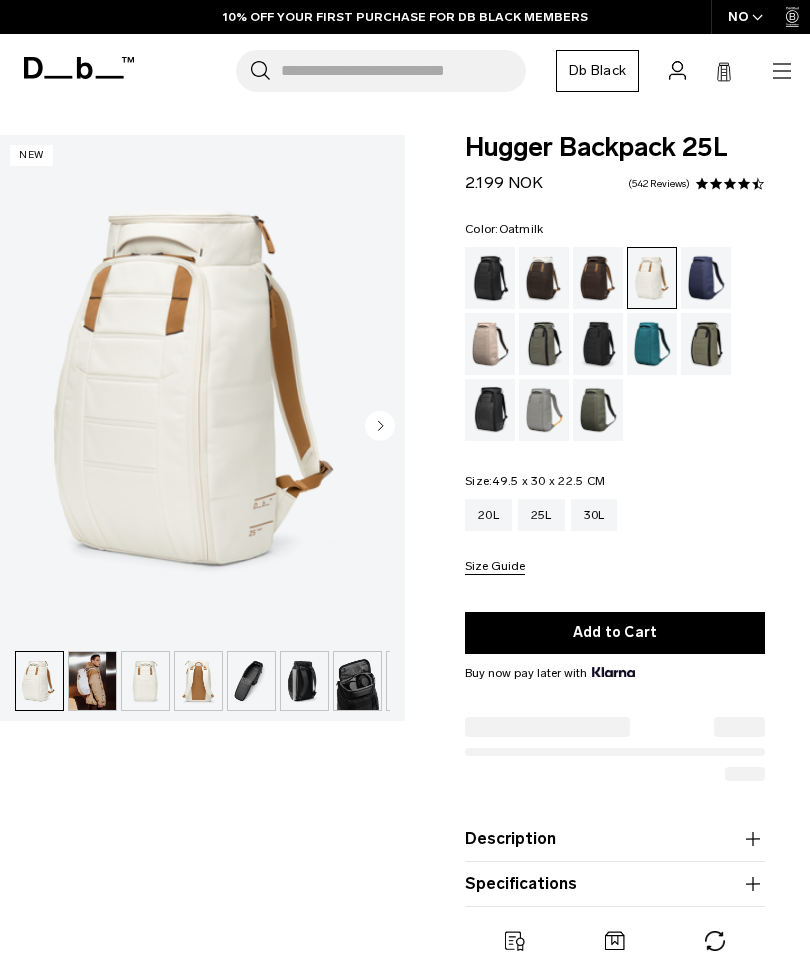 scroll, scrollTop: 0, scrollLeft: 0, axis: both 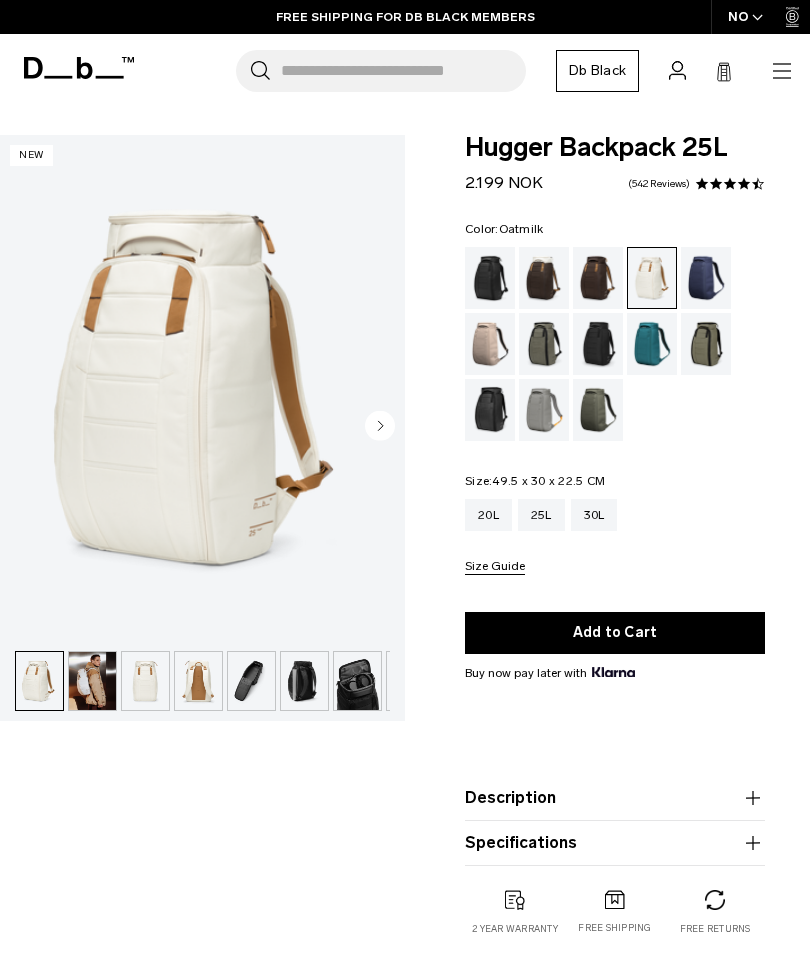 click at bounding box center [145, 681] 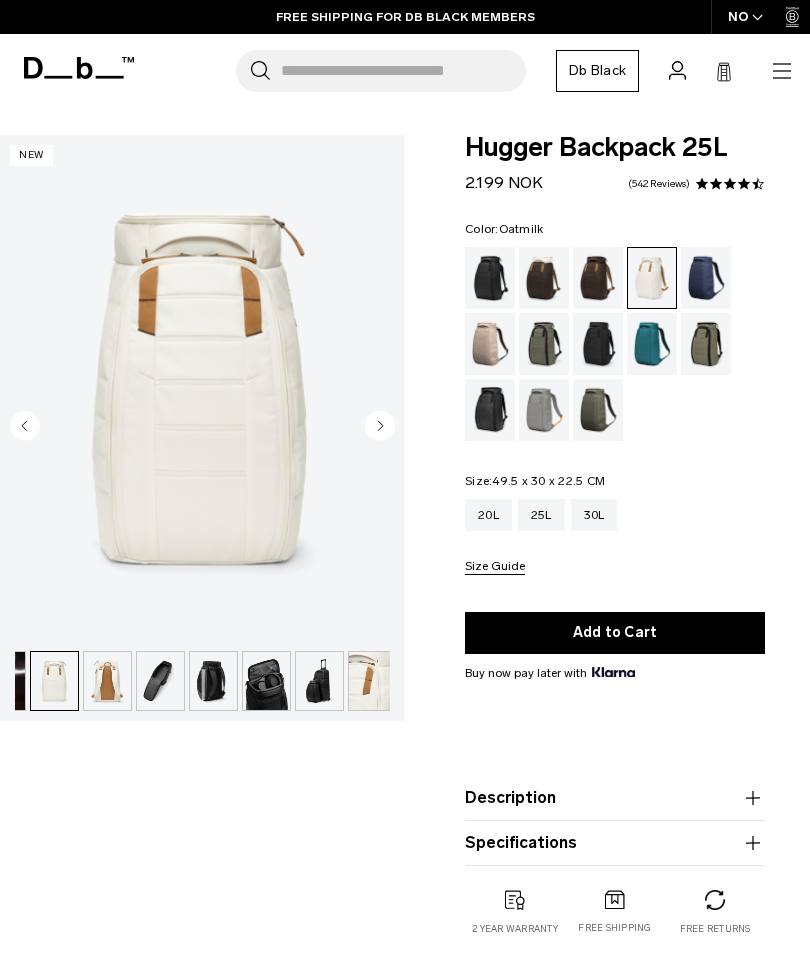 scroll, scrollTop: 0, scrollLeft: 98, axis: horizontal 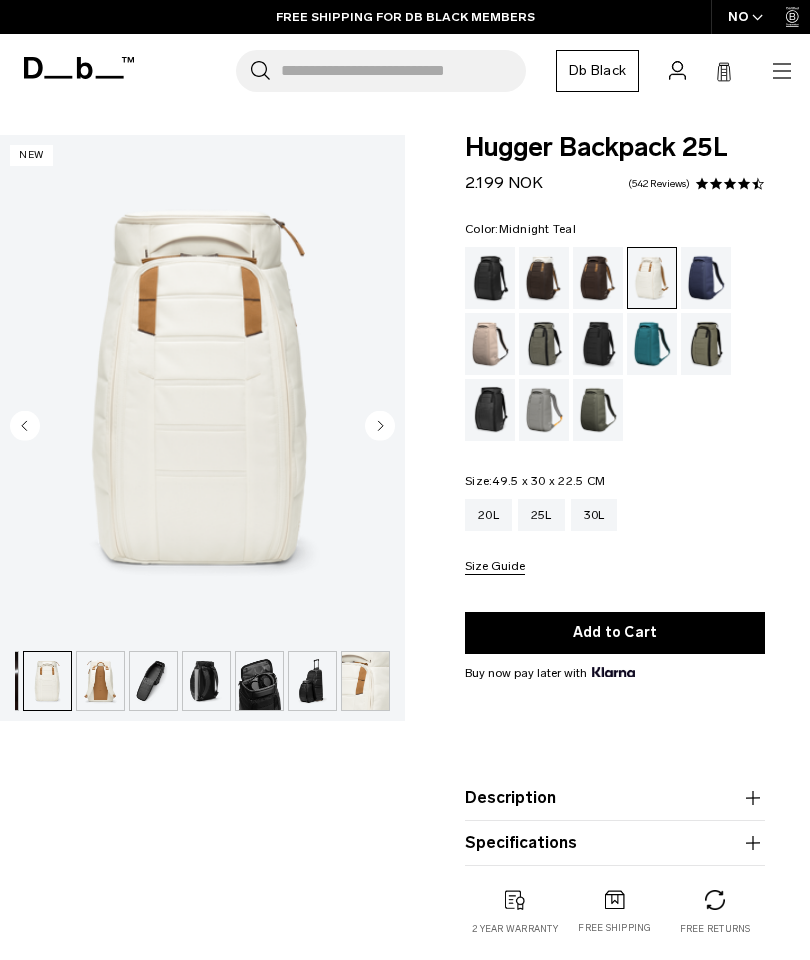 click at bounding box center [652, 344] 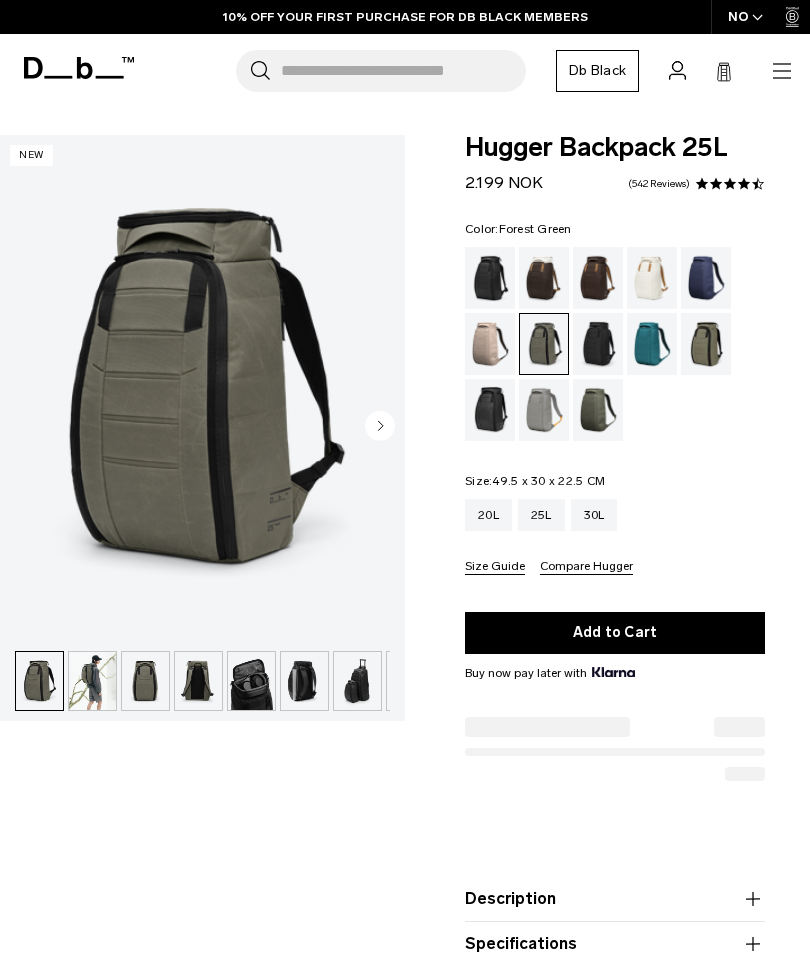 scroll, scrollTop: 0, scrollLeft: 0, axis: both 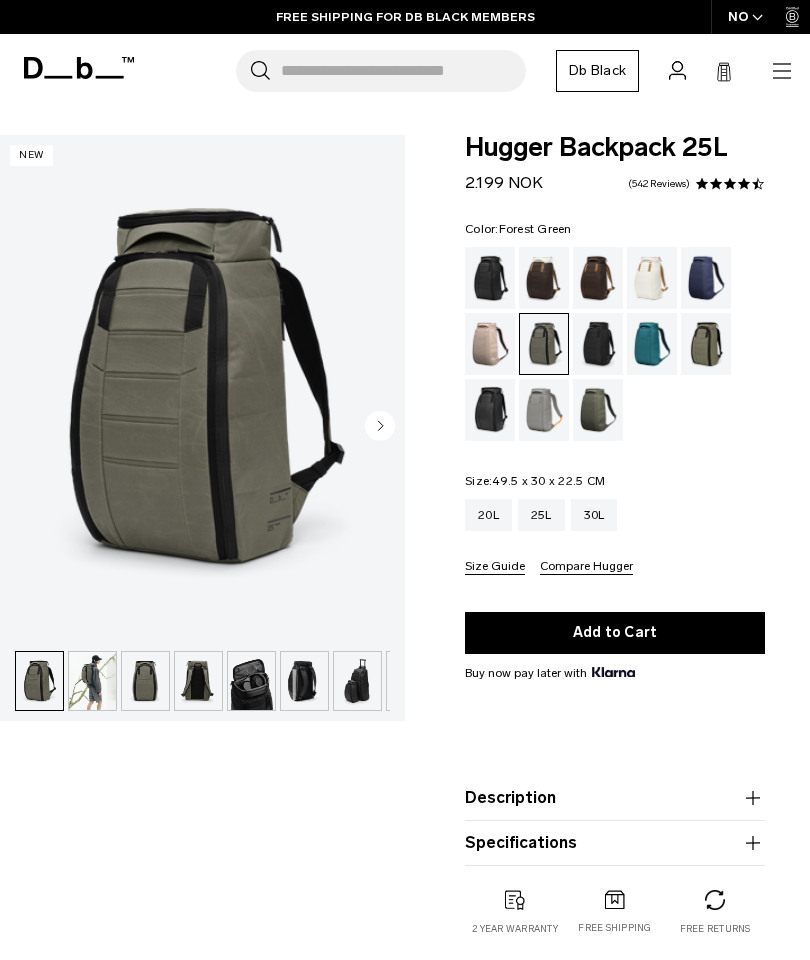 click at bounding box center [357, 681] 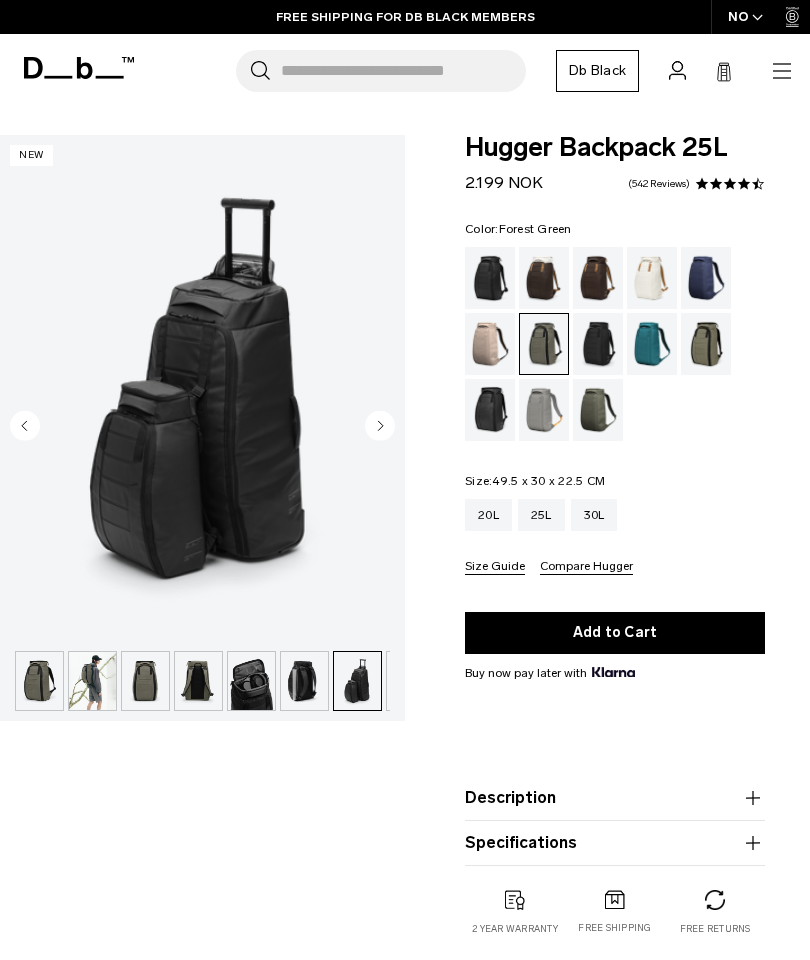 scroll, scrollTop: 0, scrollLeft: 98, axis: horizontal 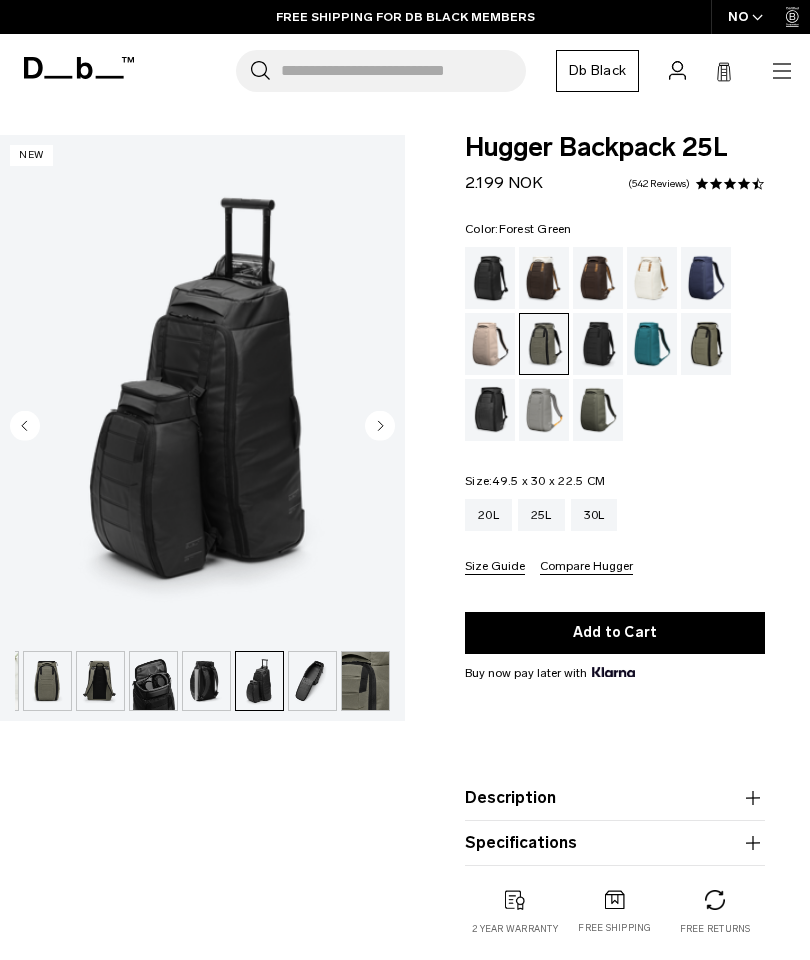 click at bounding box center [312, 681] 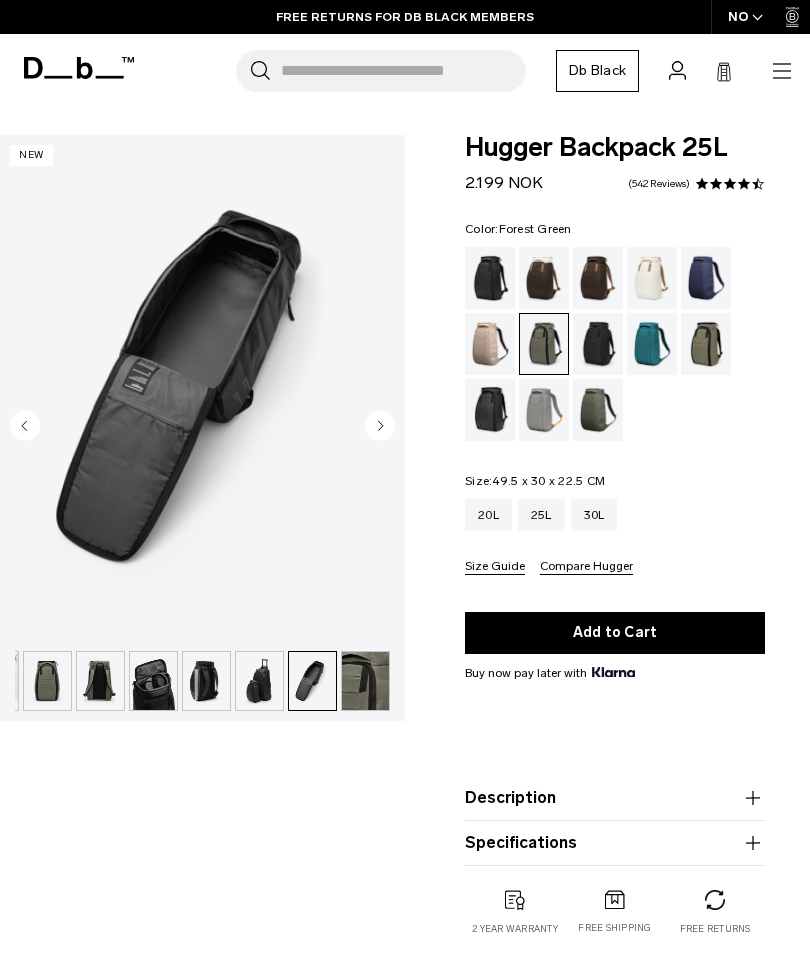 click at bounding box center [365, 681] 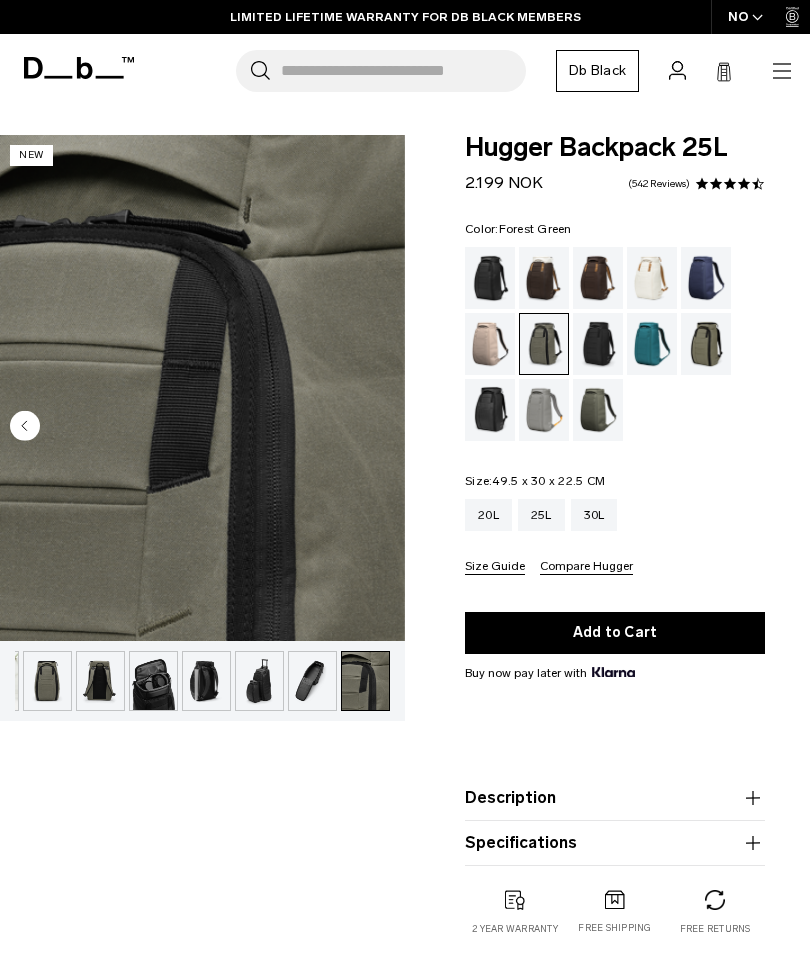 click at bounding box center [312, 681] 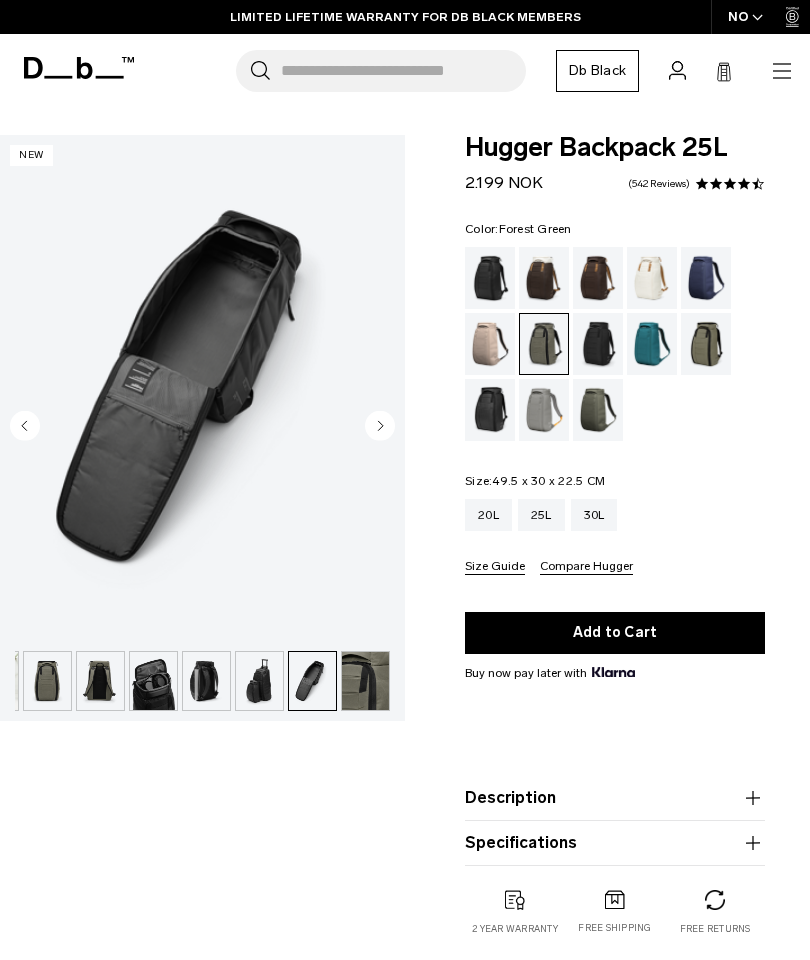 click at bounding box center (259, 681) 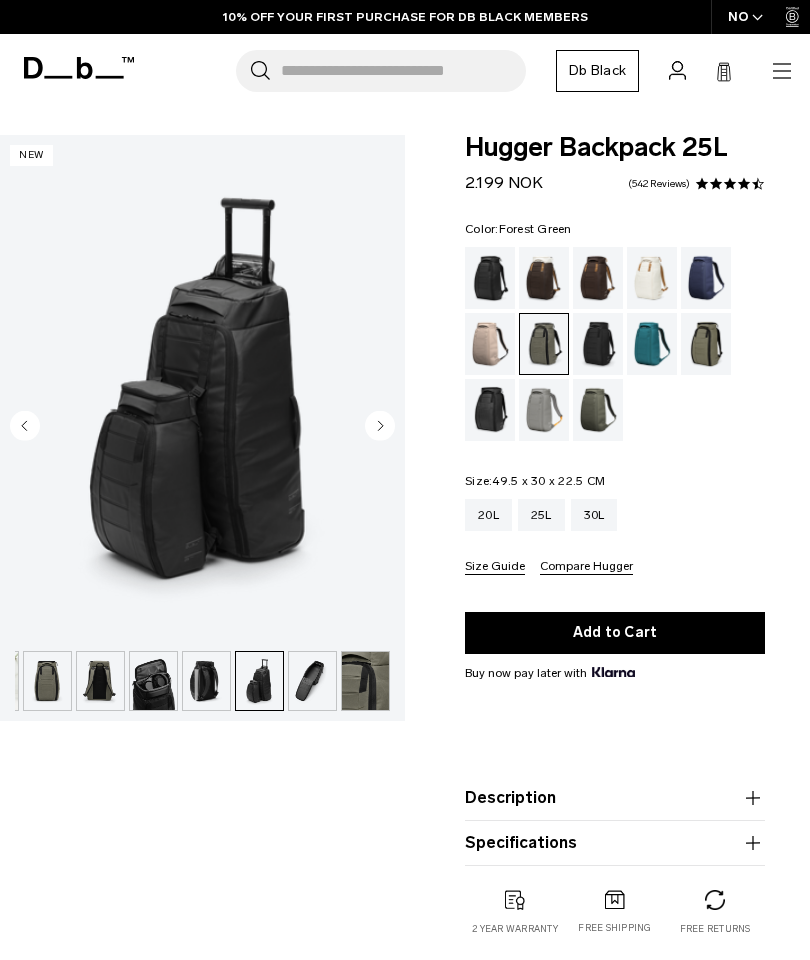 click on "Add to Cart" at bounding box center (615, 633) 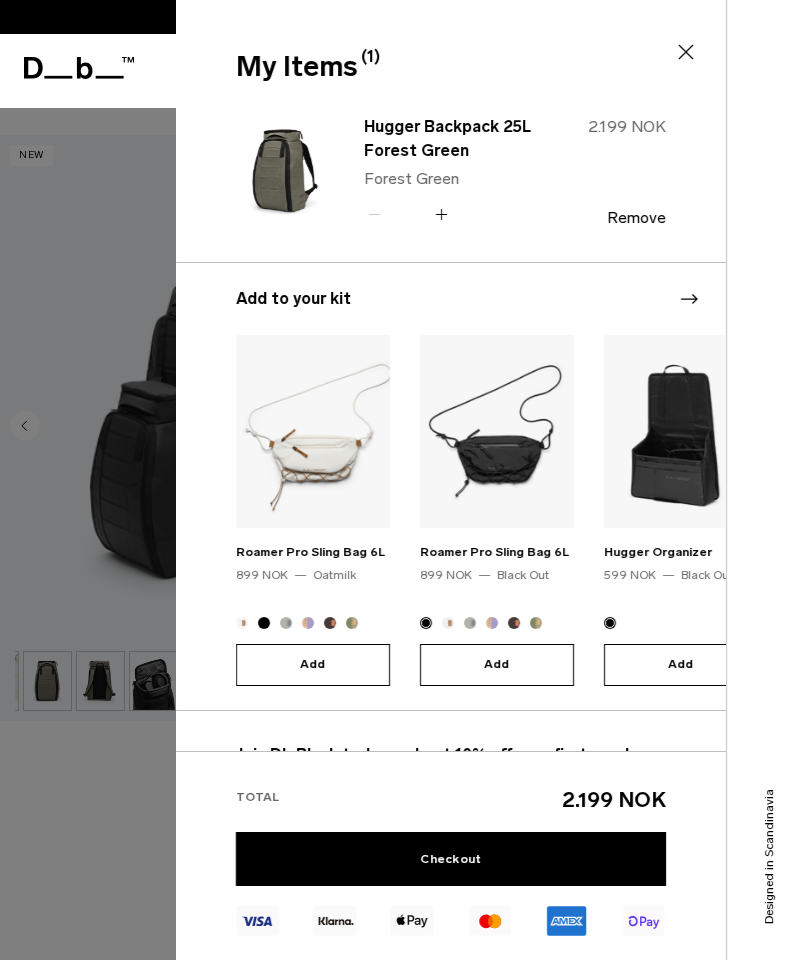 click on "Checkout" at bounding box center [451, 859] 